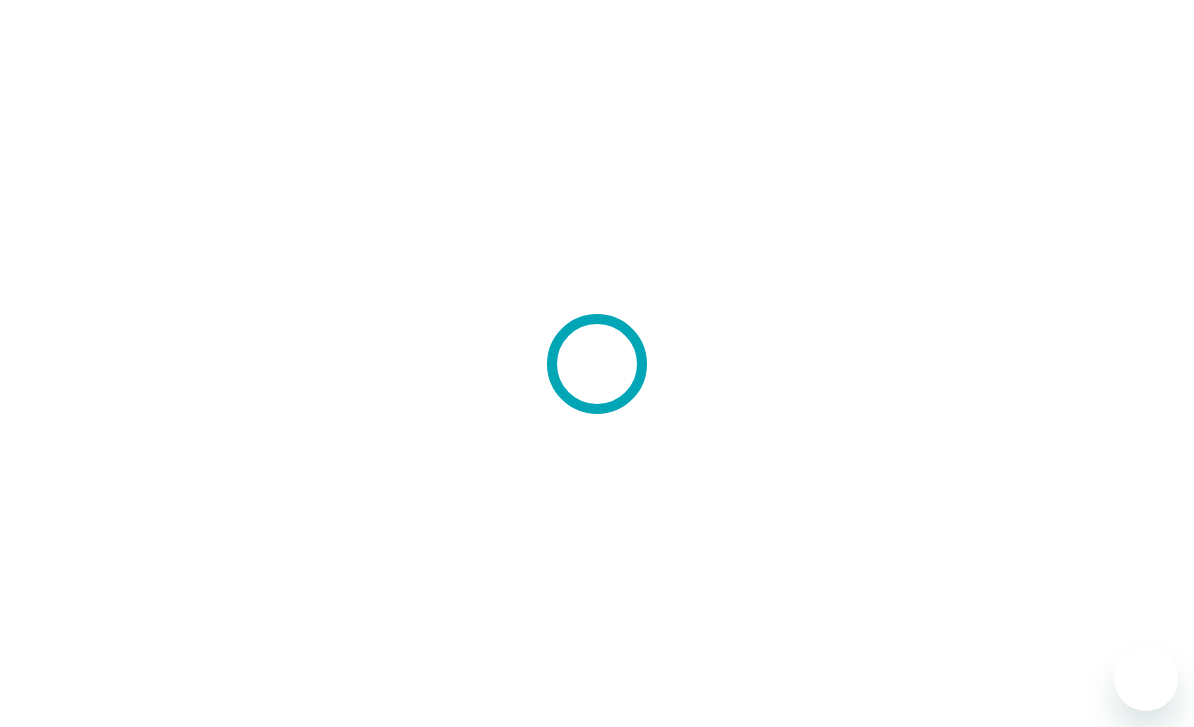 scroll, scrollTop: 0, scrollLeft: 0, axis: both 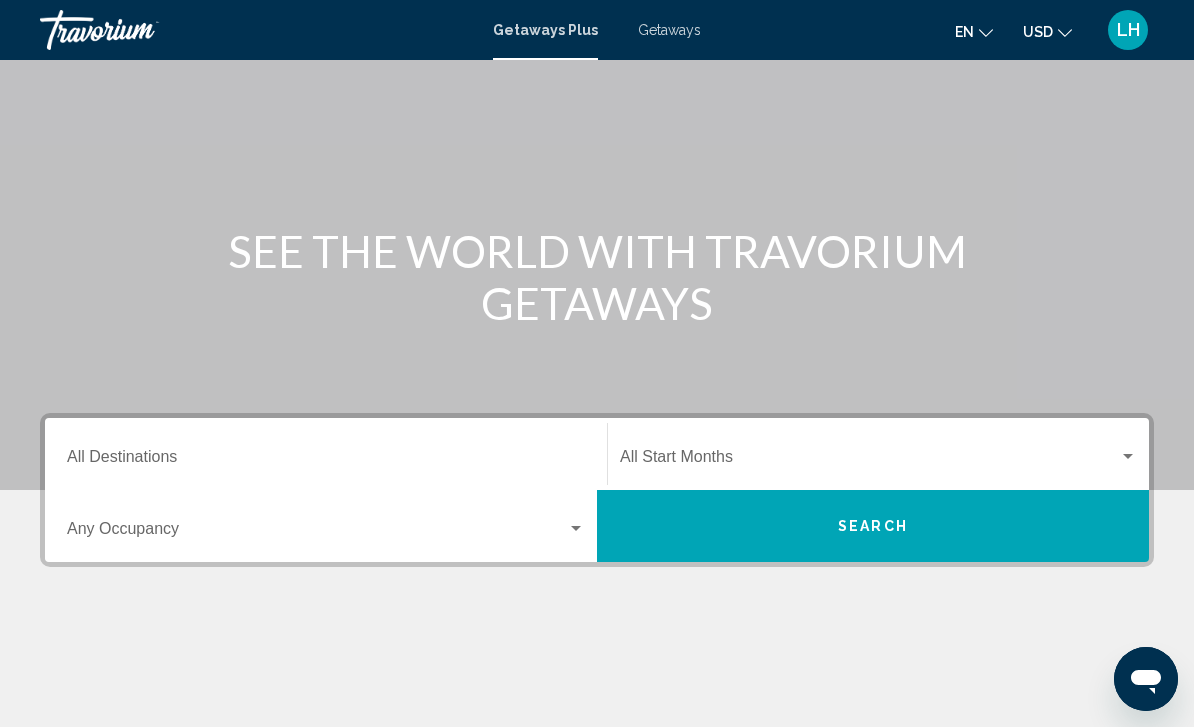 click on "Destination All Destinations" at bounding box center (326, 461) 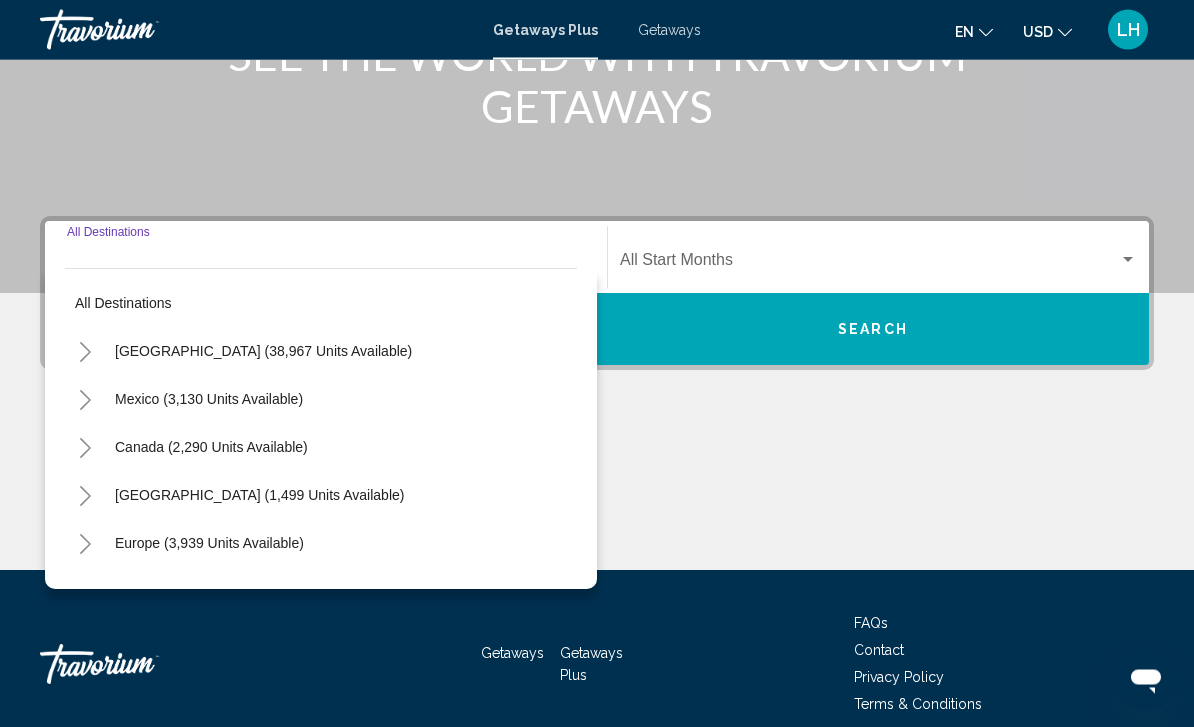 scroll, scrollTop: 331, scrollLeft: 0, axis: vertical 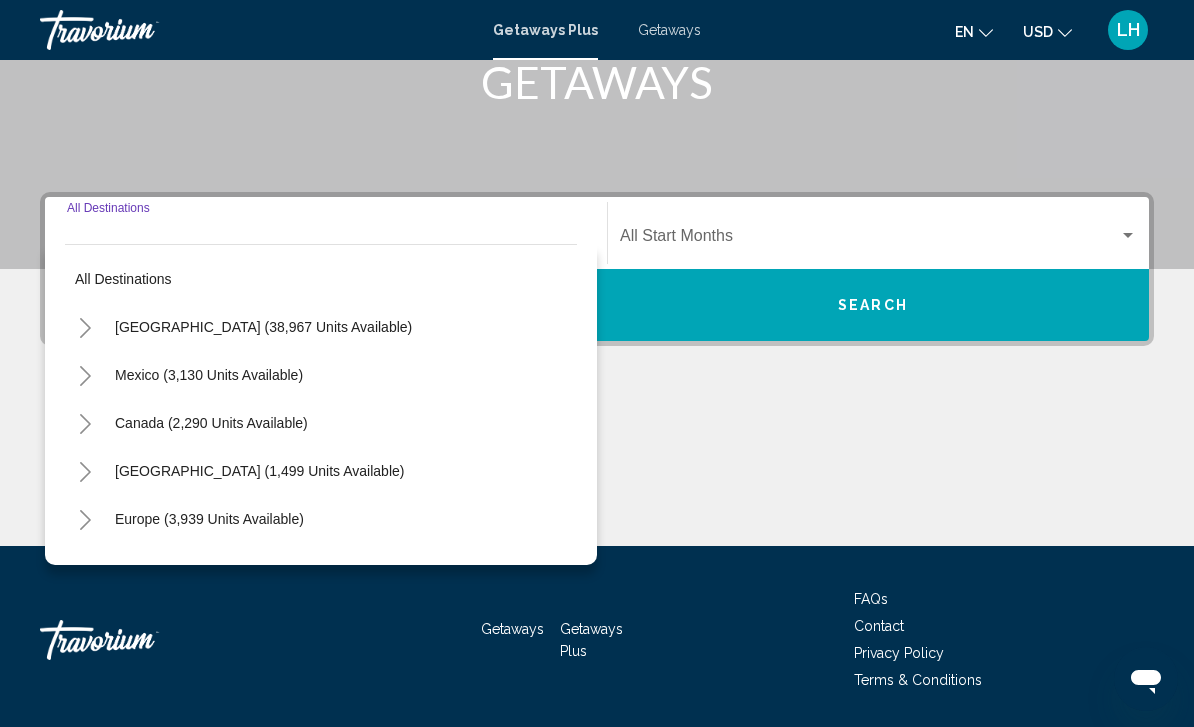 click 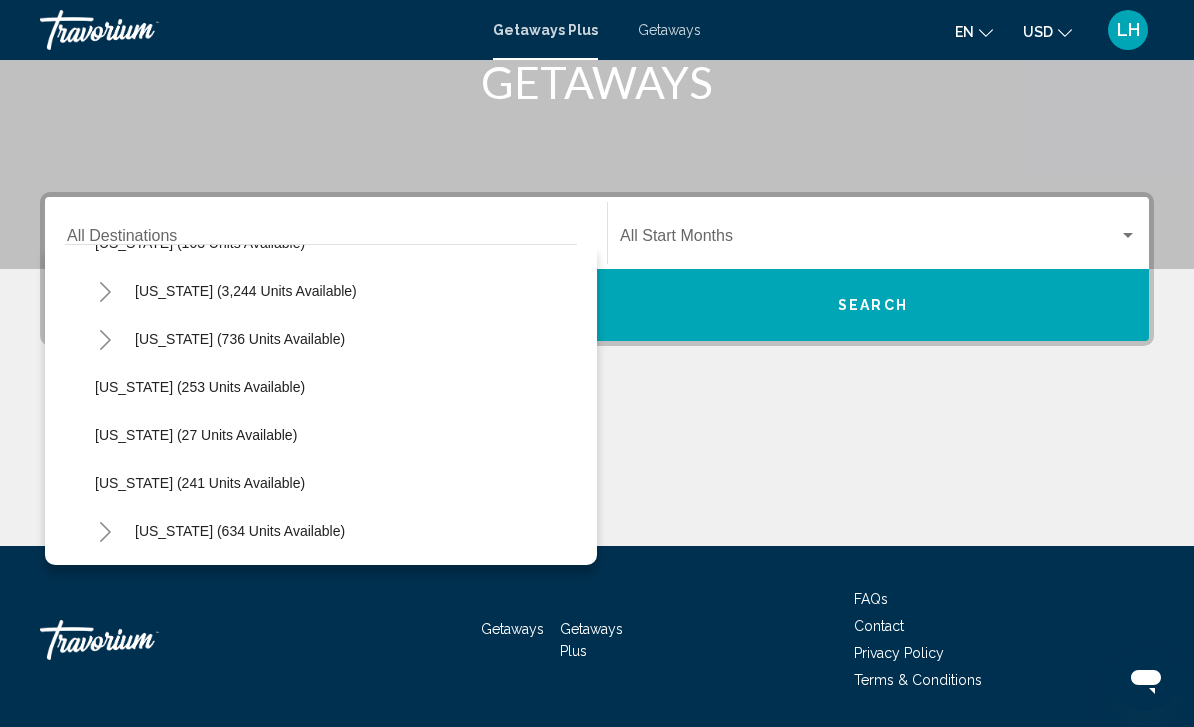 scroll, scrollTop: 1000, scrollLeft: 0, axis: vertical 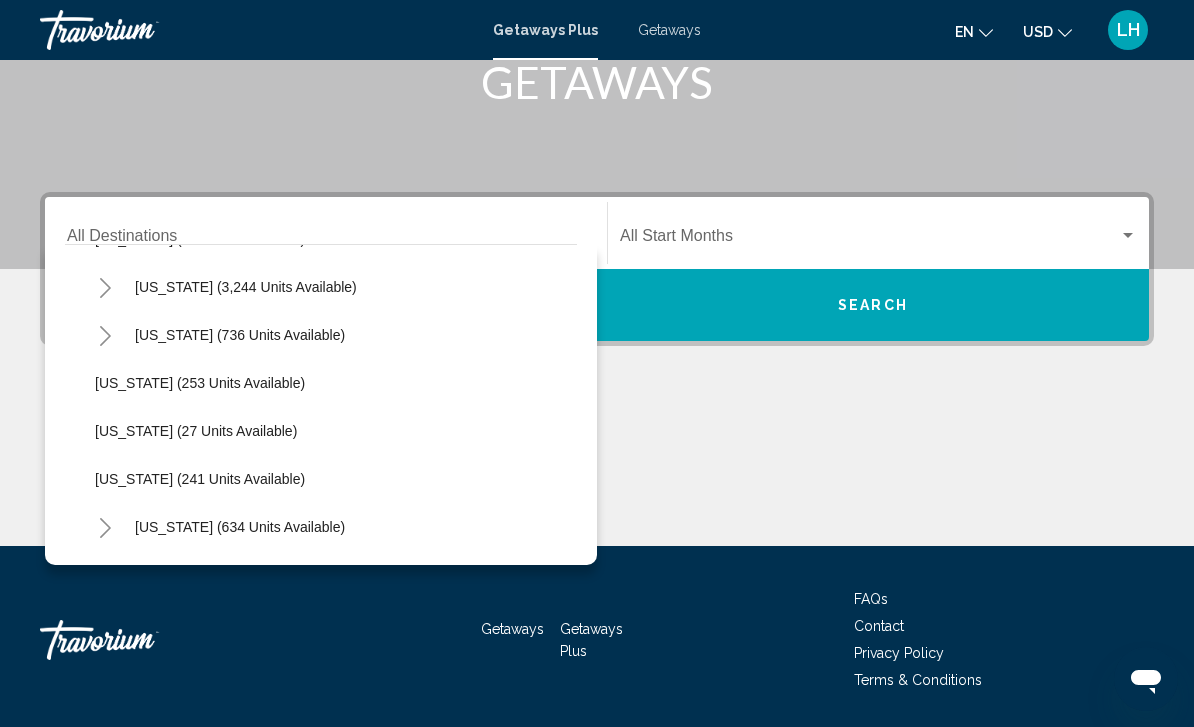 click on "New Jersey (253 units available)" 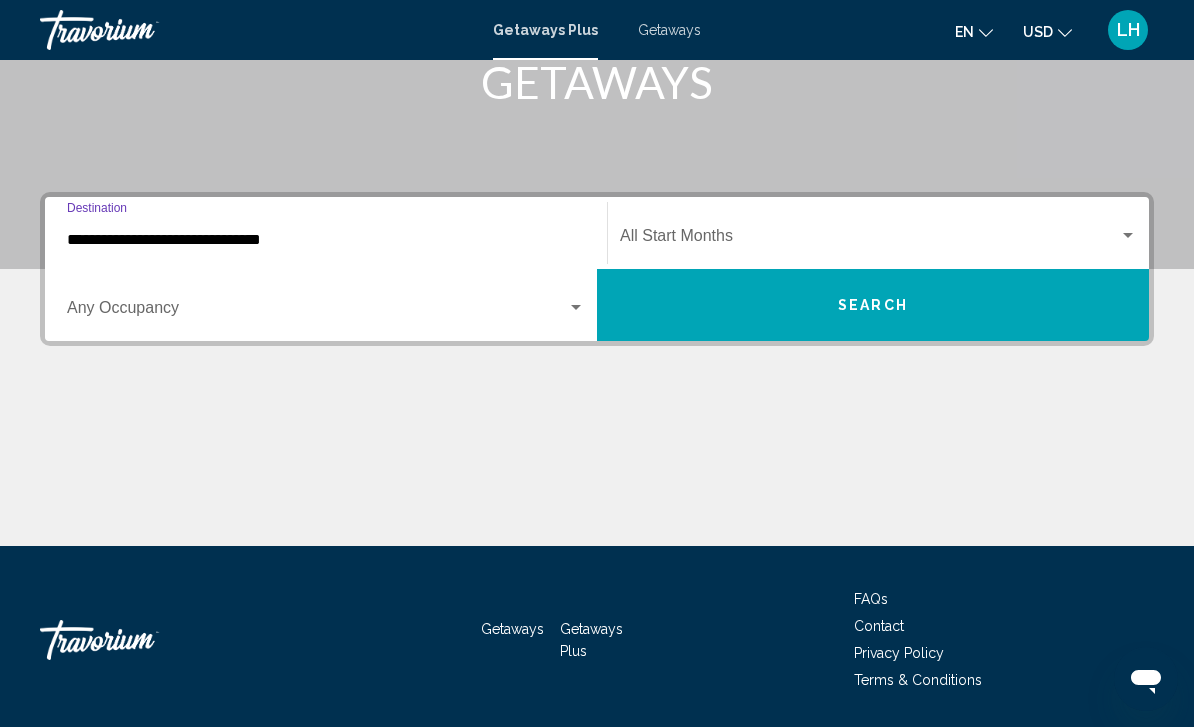 click at bounding box center (576, 308) 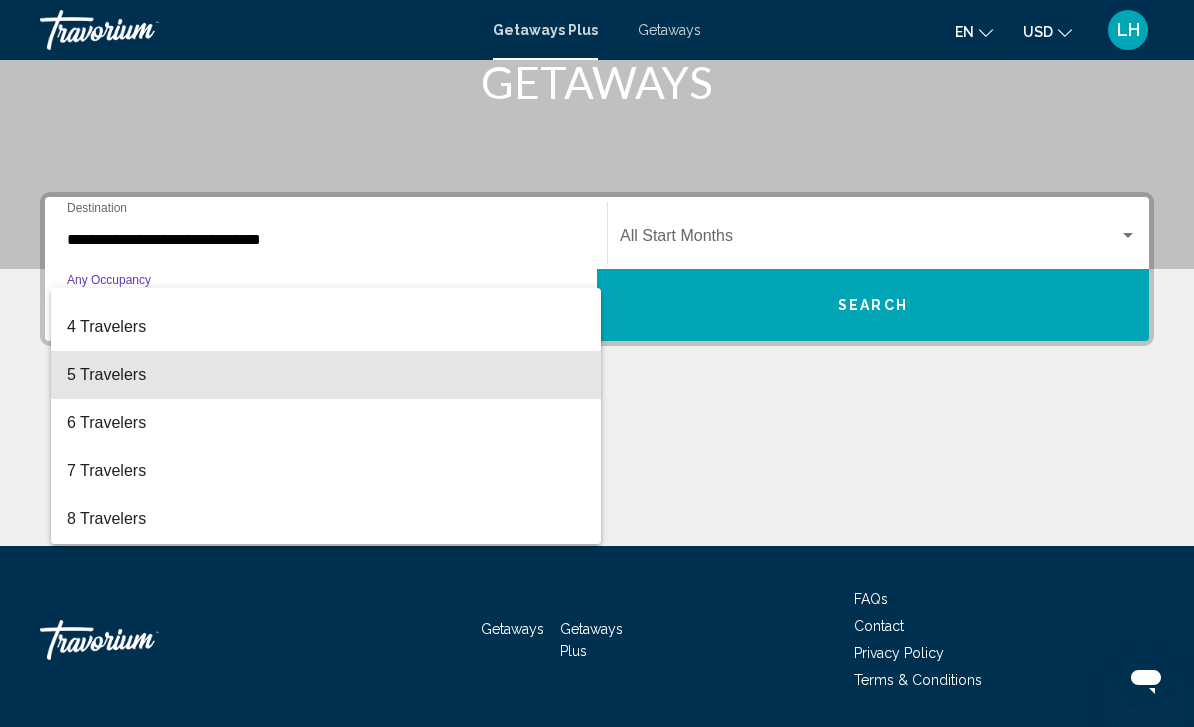 scroll, scrollTop: 151, scrollLeft: 0, axis: vertical 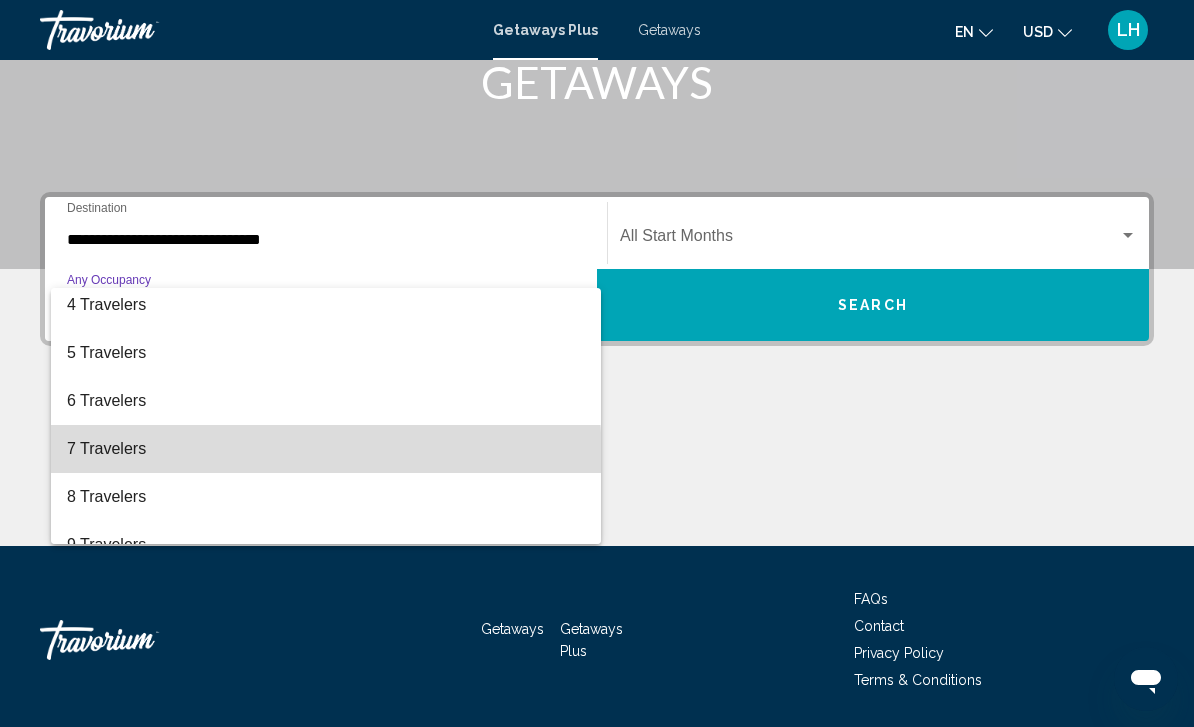 click on "7 Travelers" at bounding box center [326, 449] 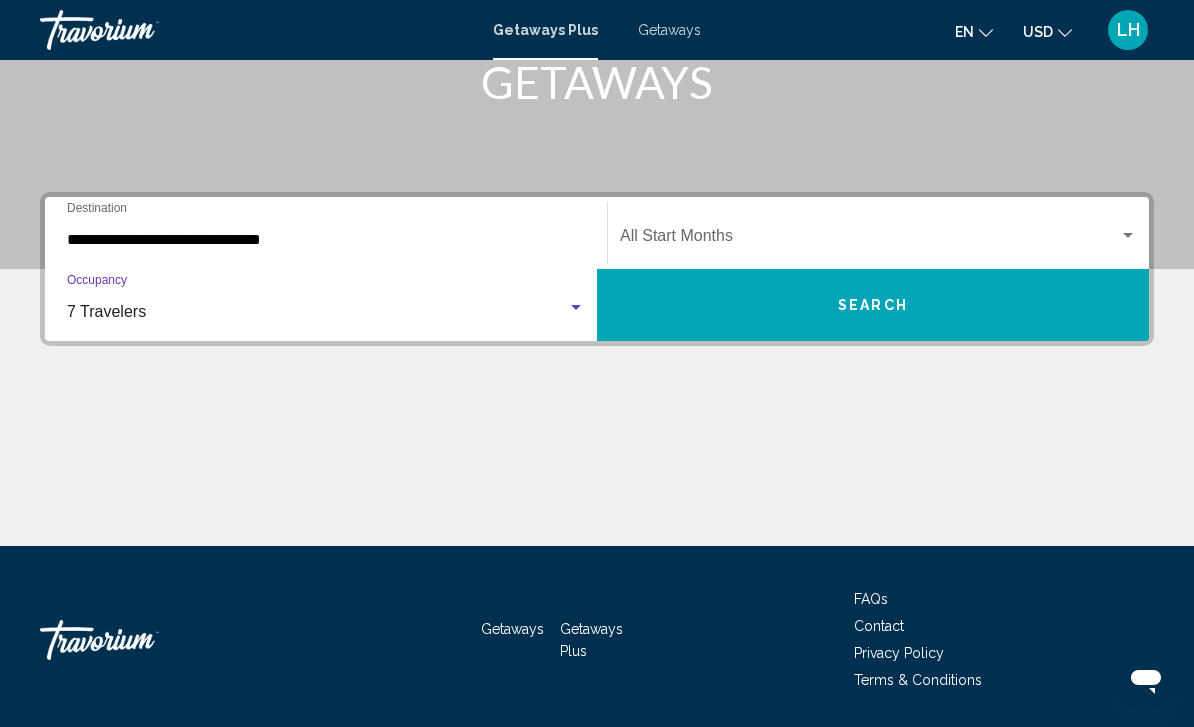 click at bounding box center [878, 240] 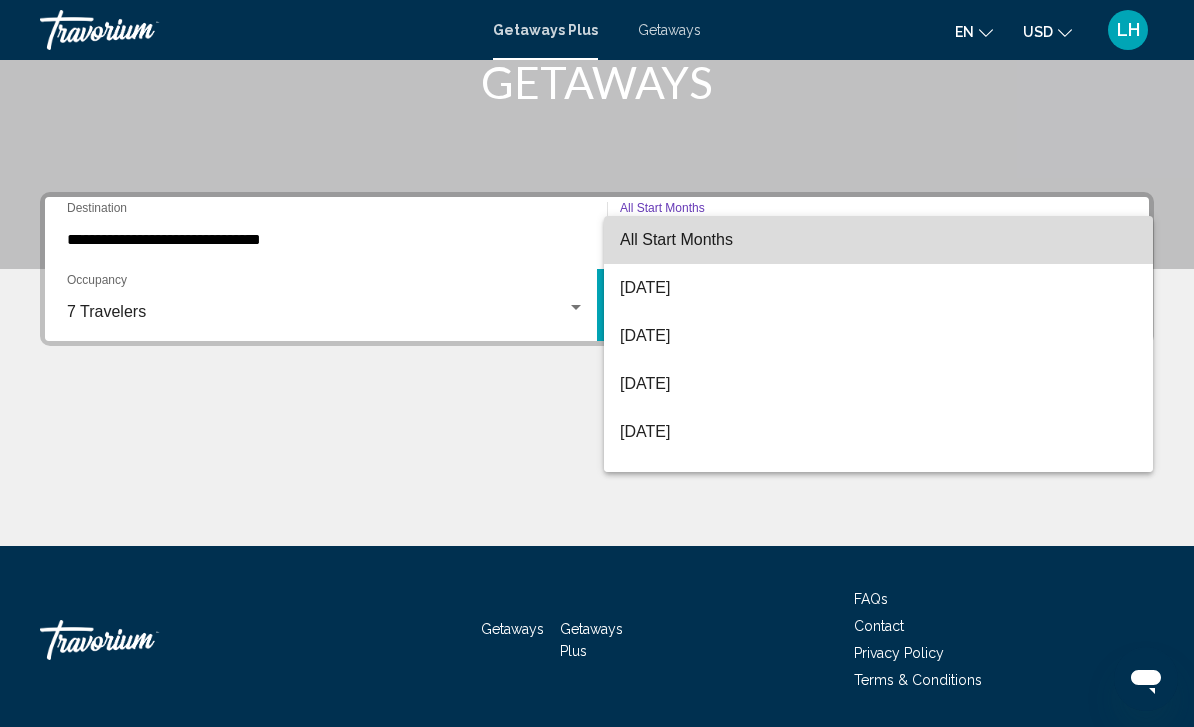 click on "All Start Months" at bounding box center (878, 240) 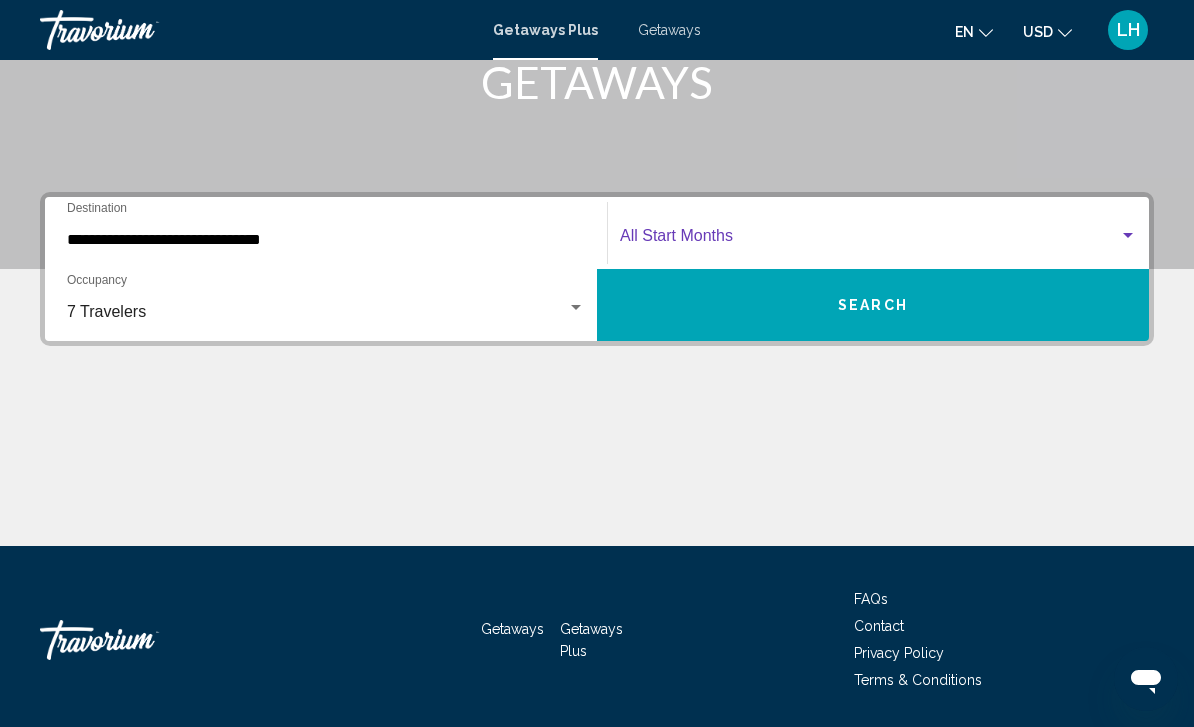click on "Search" at bounding box center [873, 305] 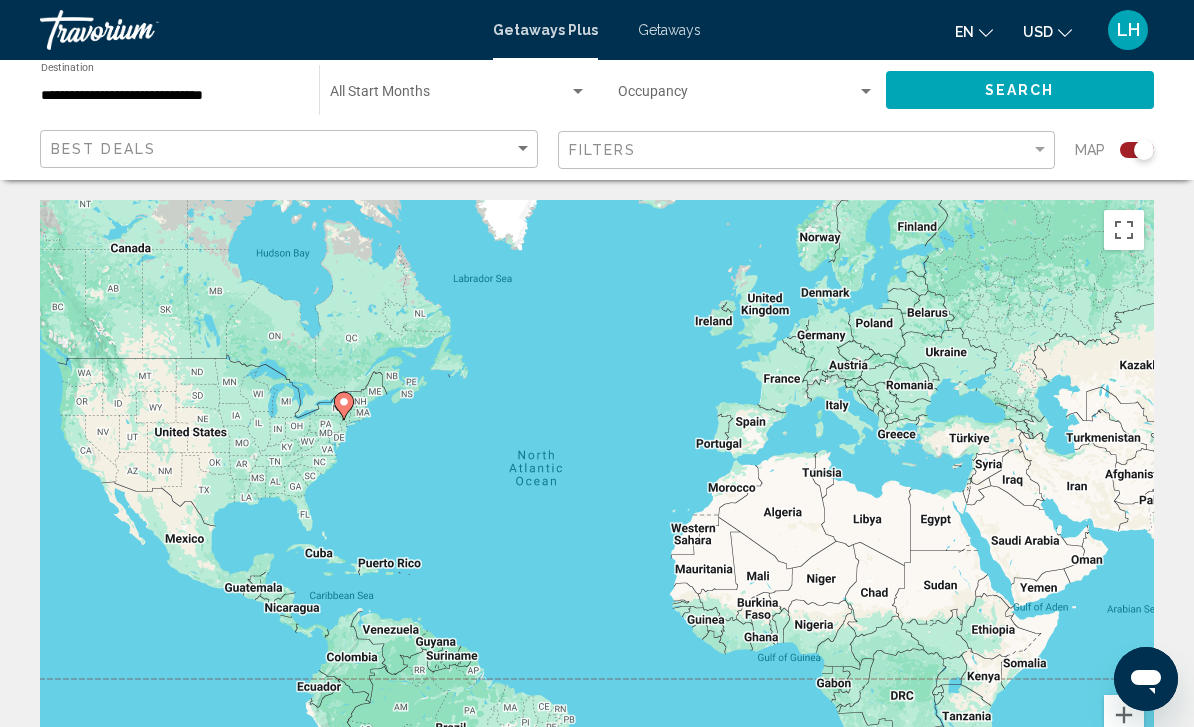 scroll, scrollTop: 9, scrollLeft: 0, axis: vertical 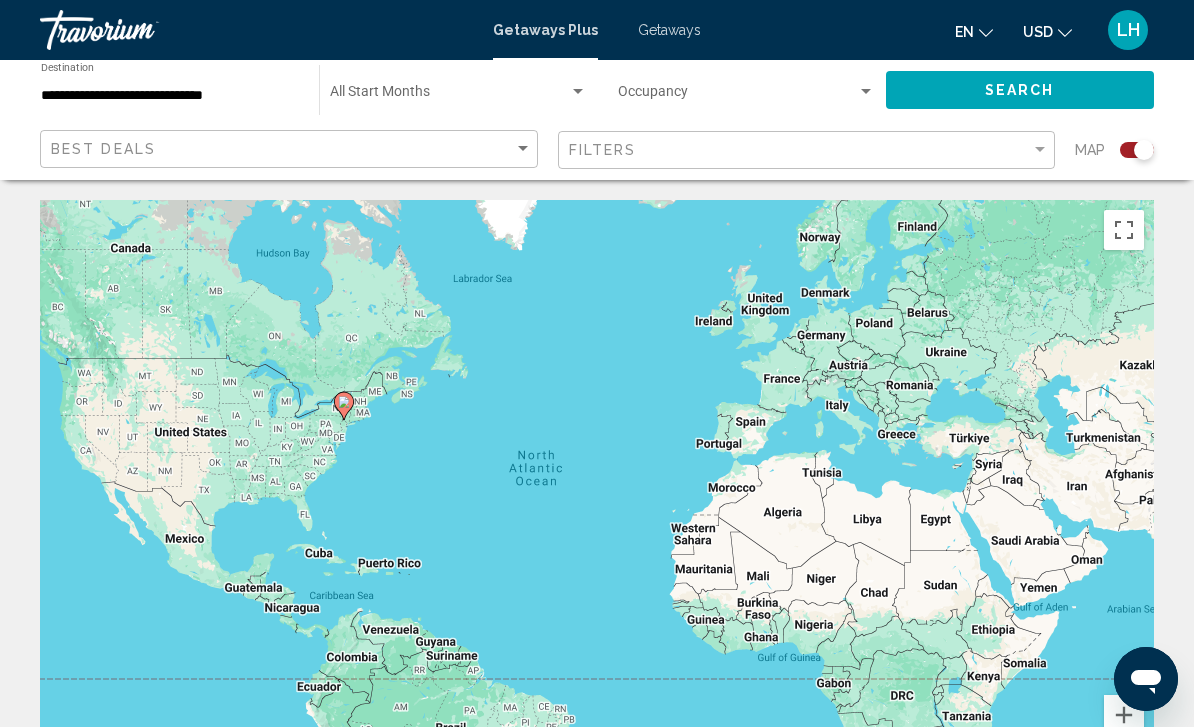 click at bounding box center (449, 96) 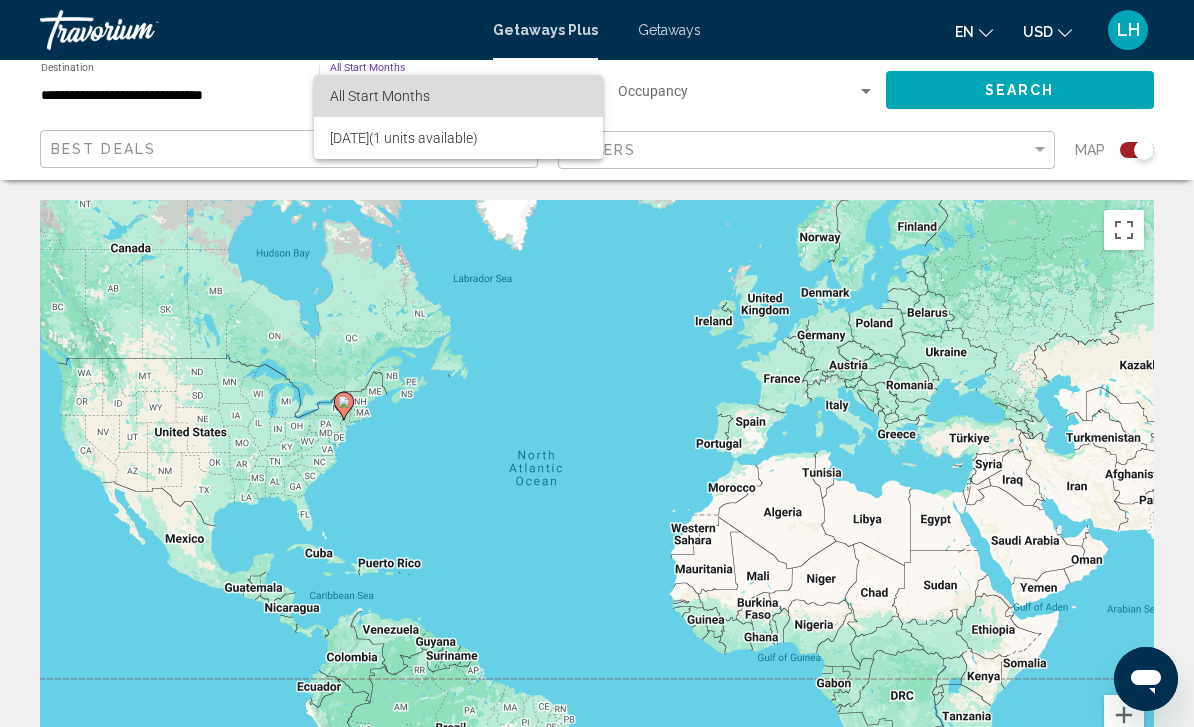 click on "All Start Months" at bounding box center (458, 96) 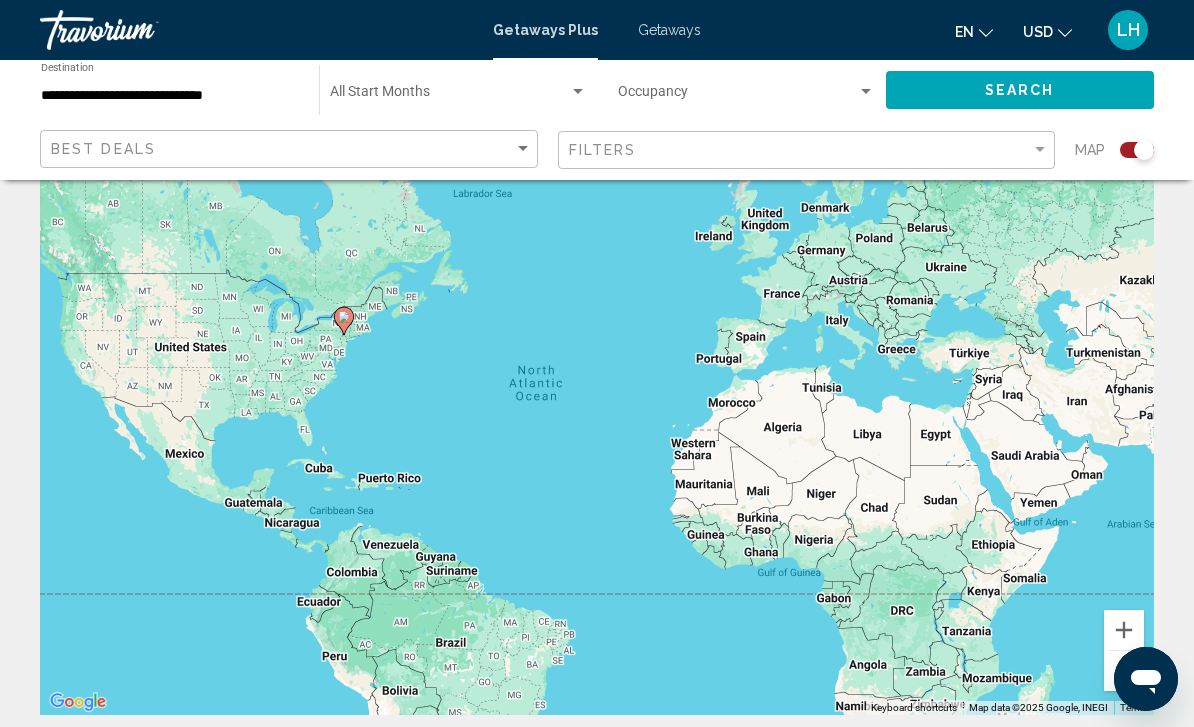 scroll, scrollTop: 0, scrollLeft: 0, axis: both 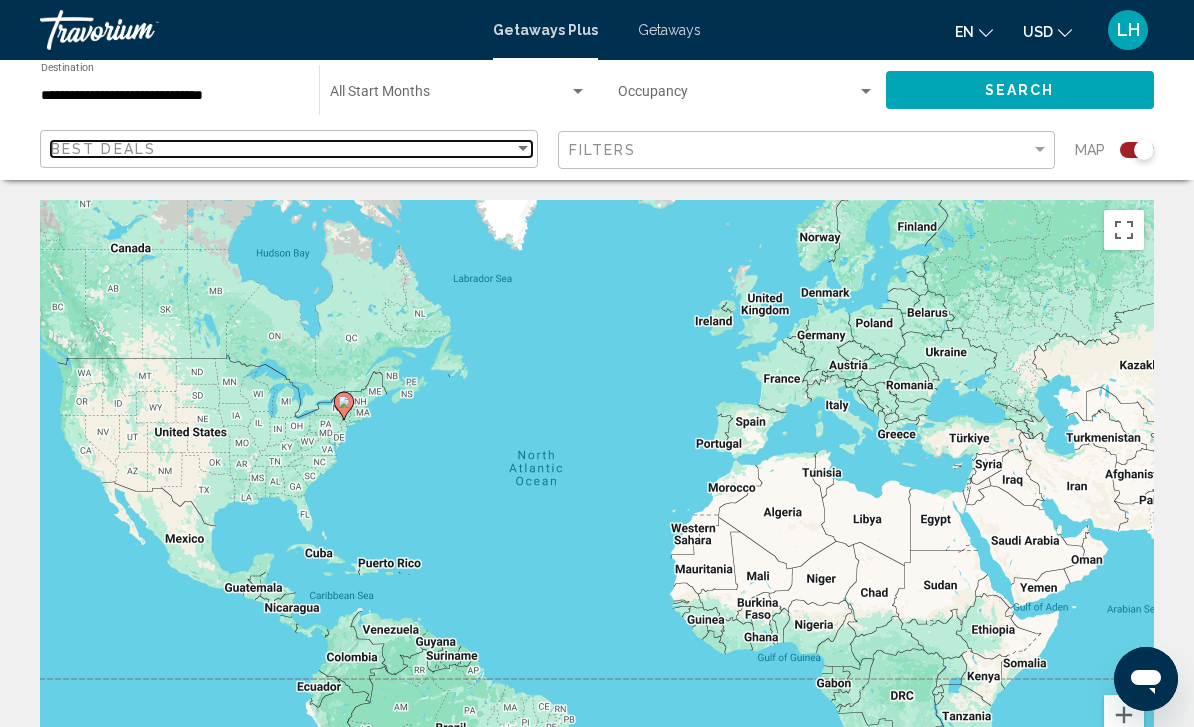 click on "Best Deals" at bounding box center [282, 149] 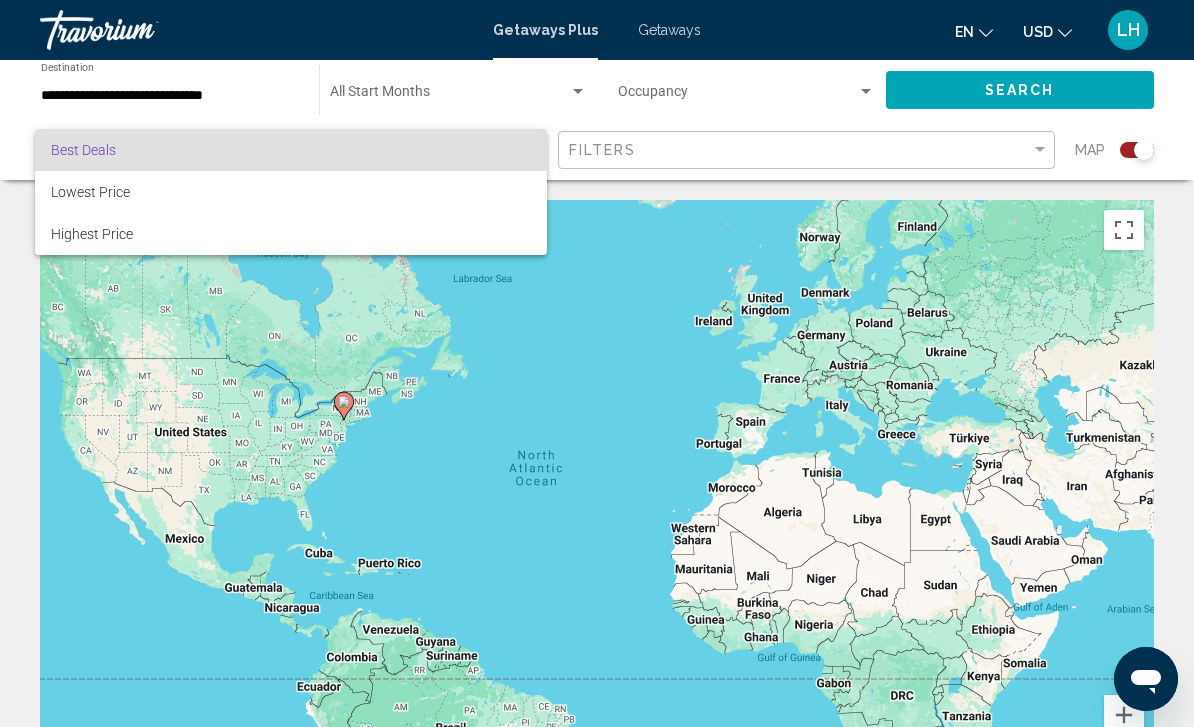 click at bounding box center [597, 363] 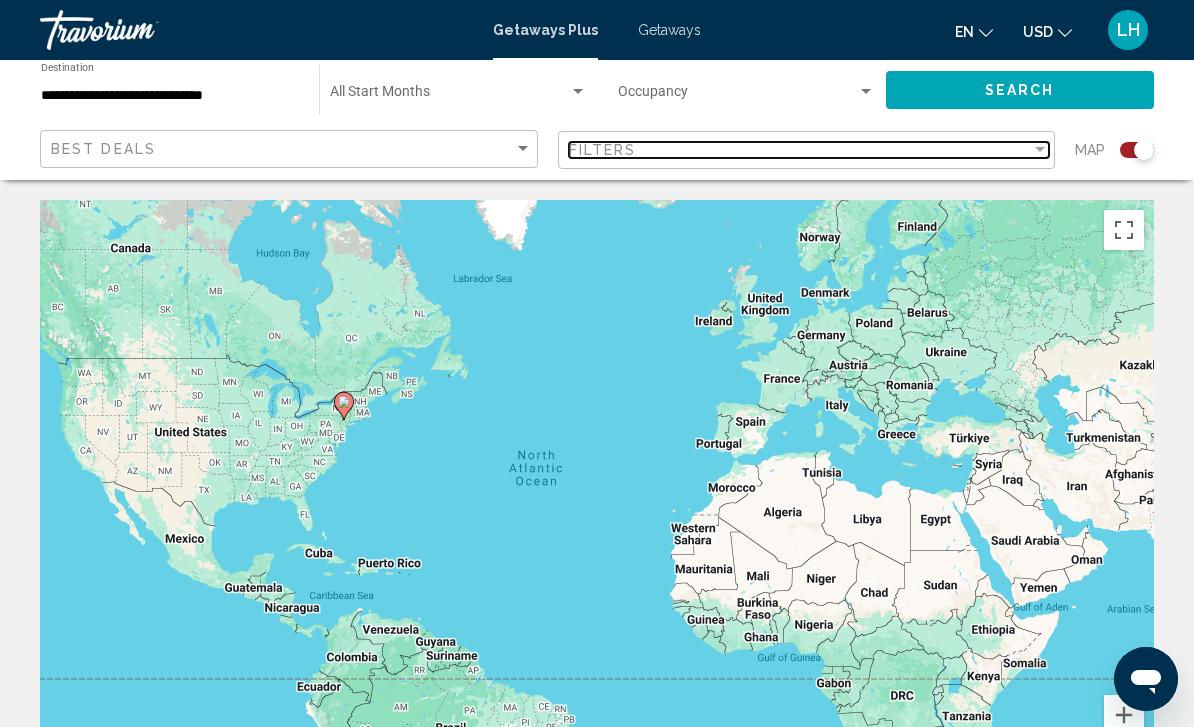 click on "Filters" at bounding box center (800, 150) 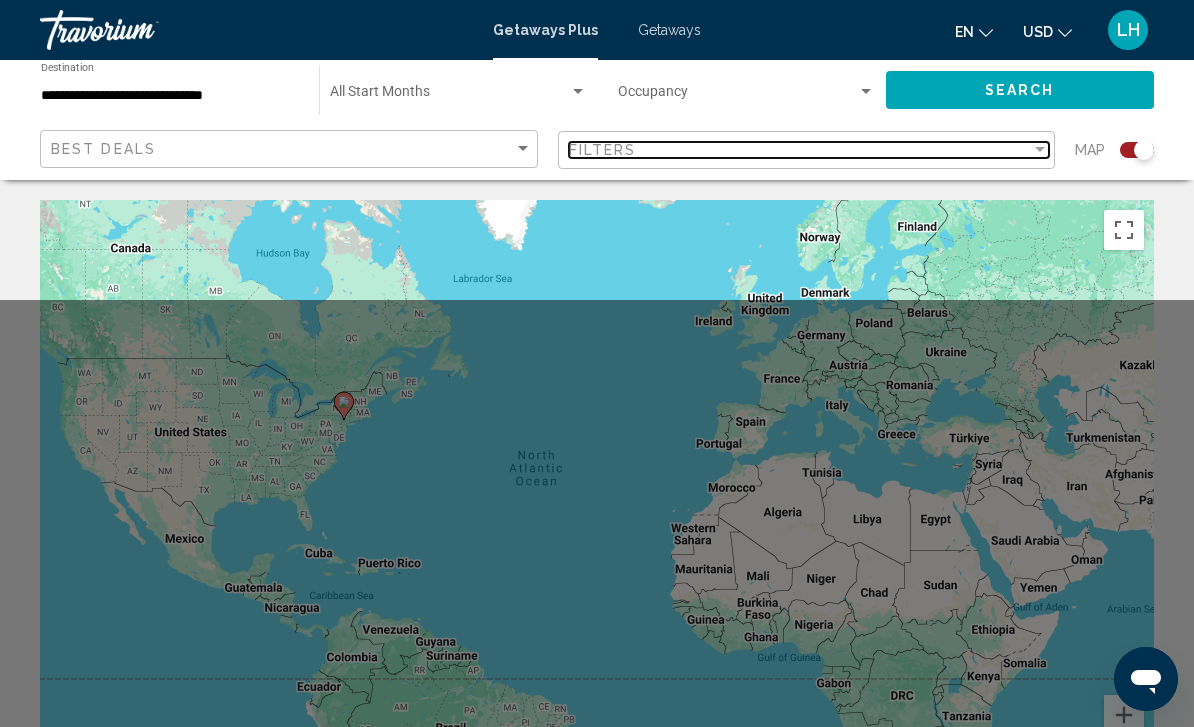 click on "Filters" at bounding box center [800, 150] 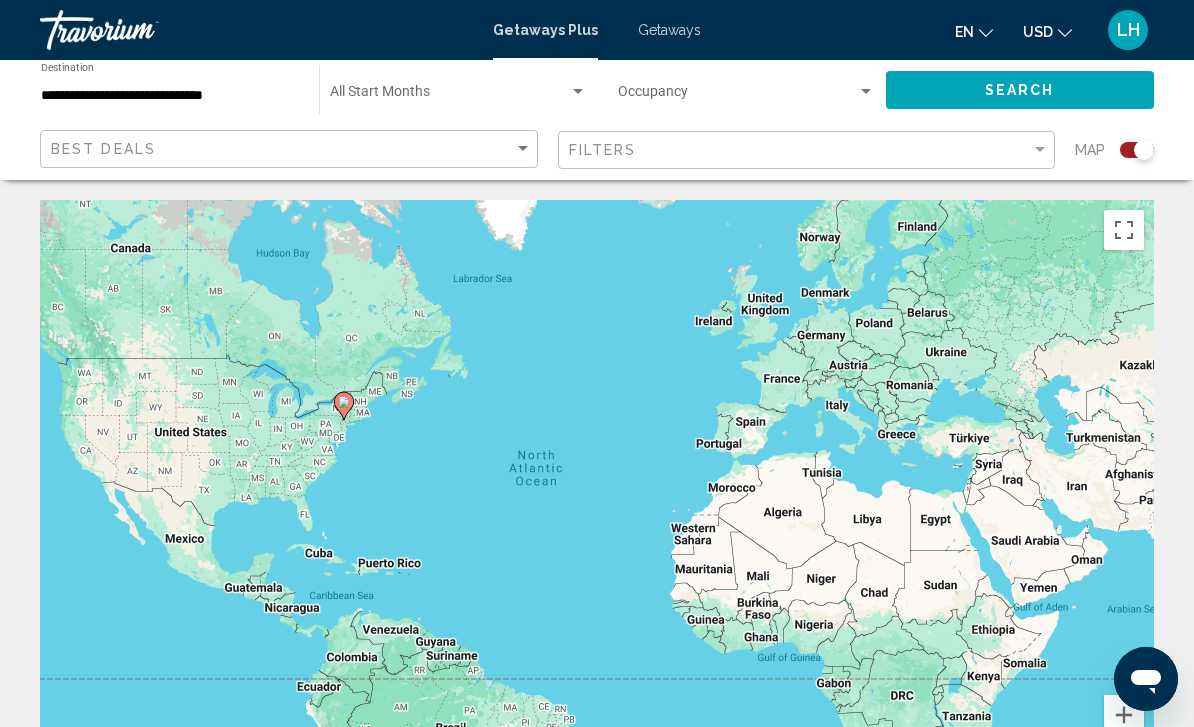 click at bounding box center [578, 92] 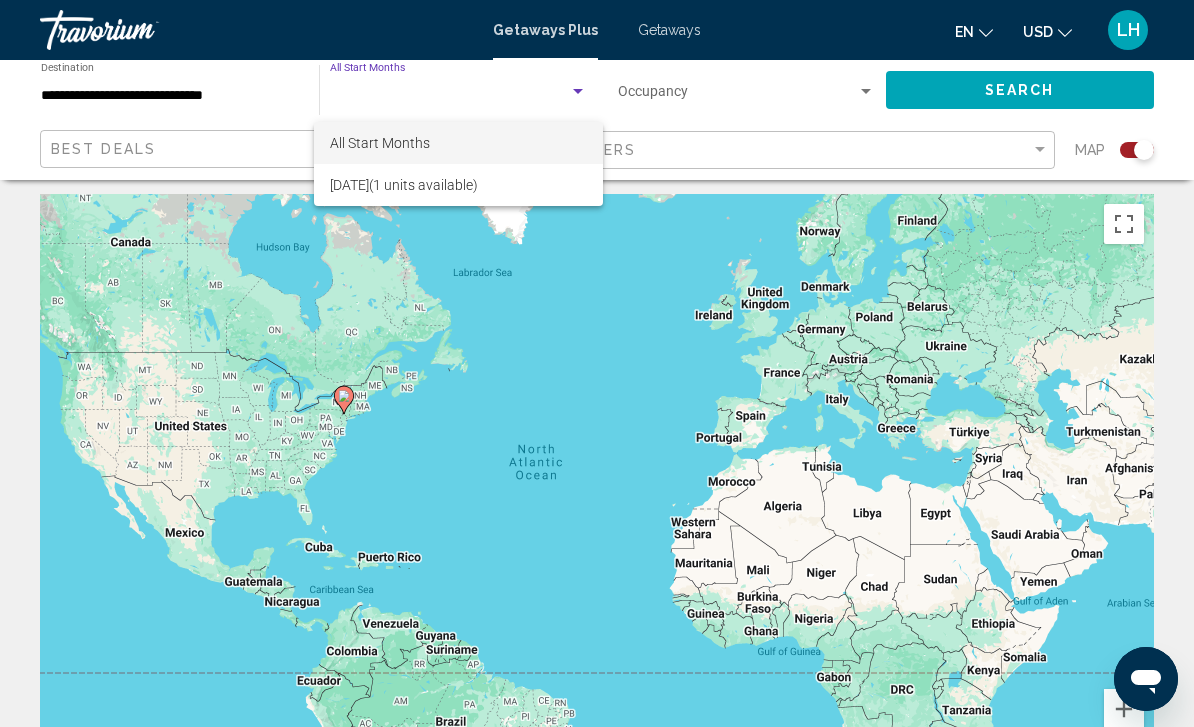 scroll, scrollTop: 0, scrollLeft: 0, axis: both 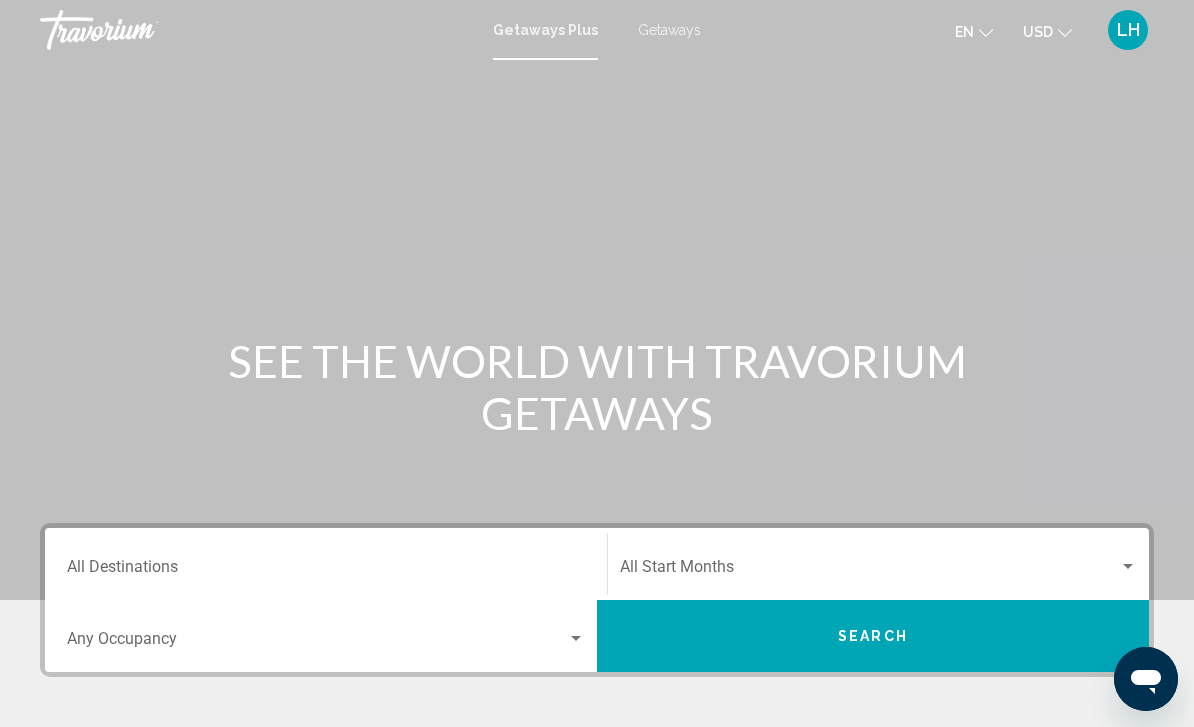 click on "Destination All Destinations" at bounding box center [326, 571] 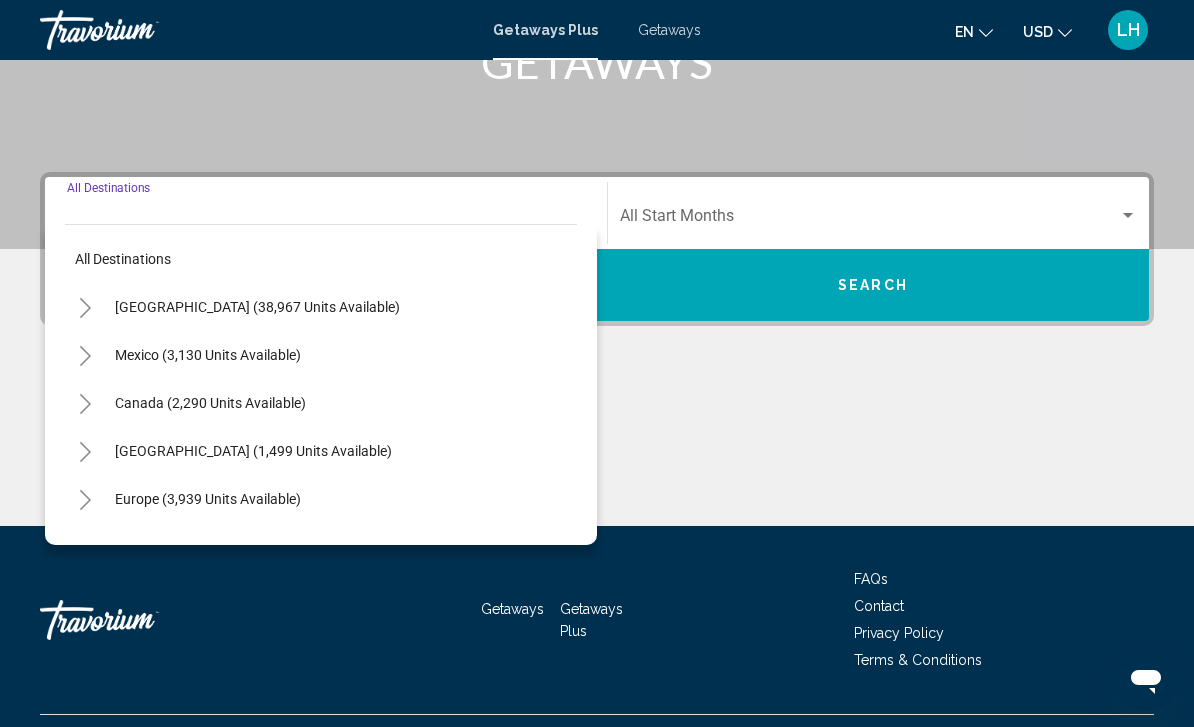 scroll, scrollTop: 395, scrollLeft: 0, axis: vertical 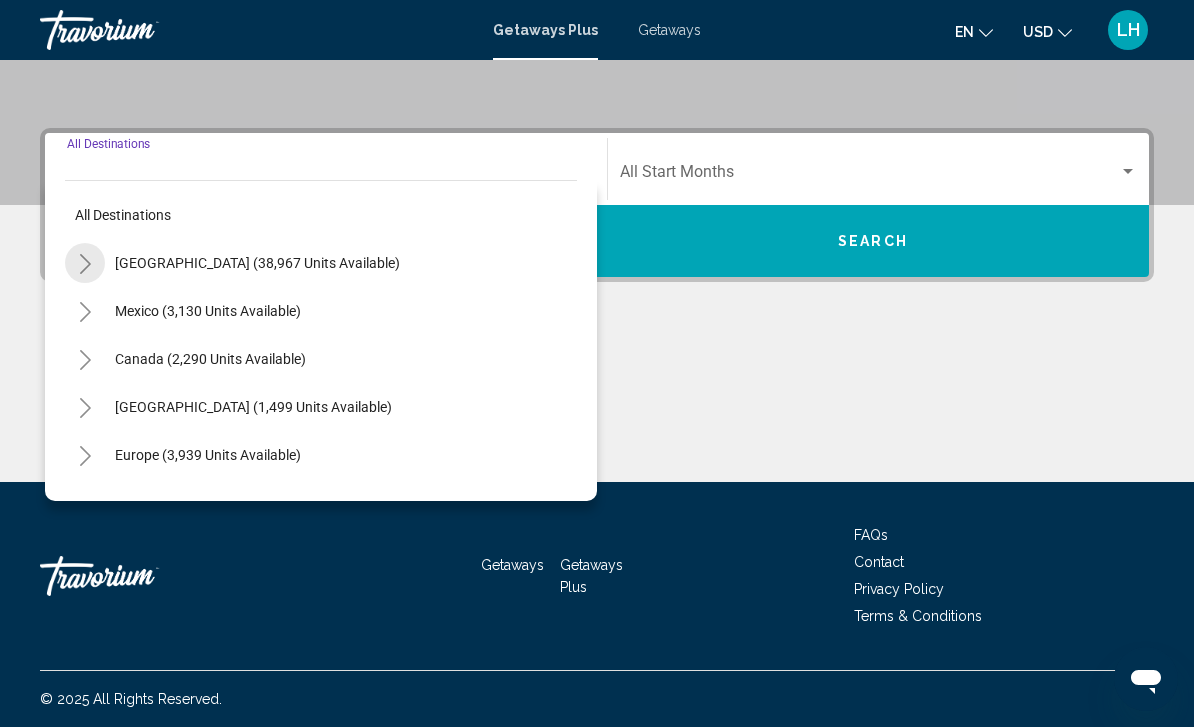 click 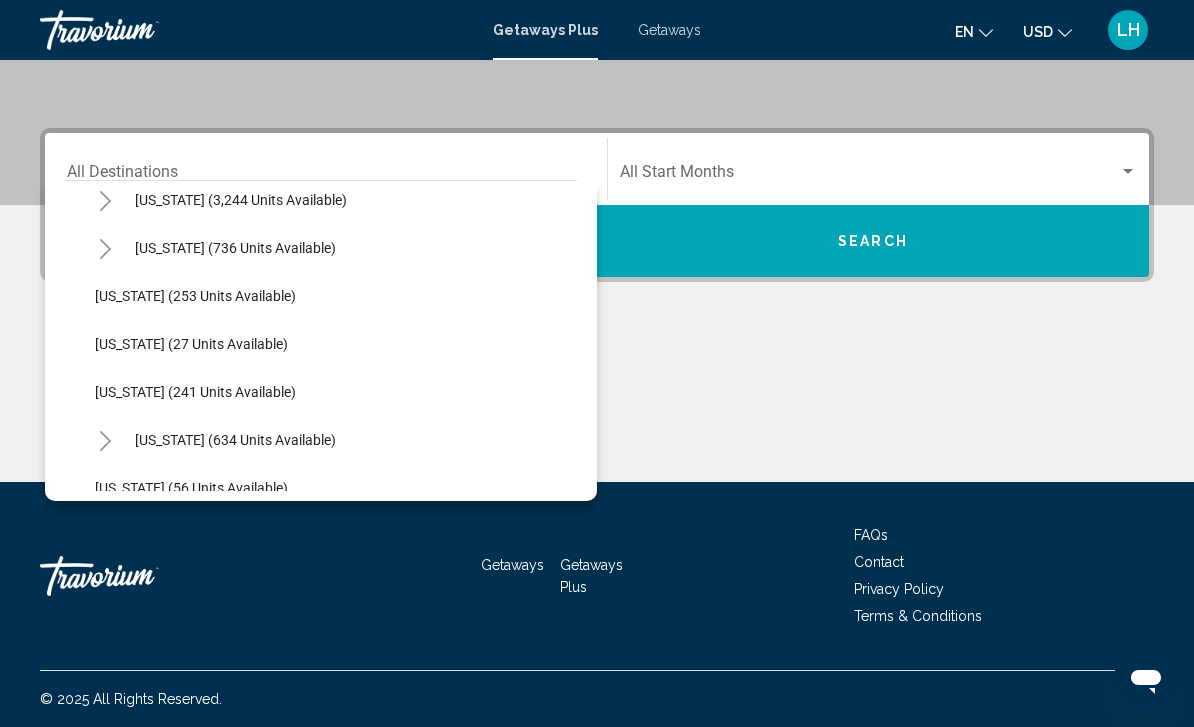 scroll, scrollTop: 1043, scrollLeft: 0, axis: vertical 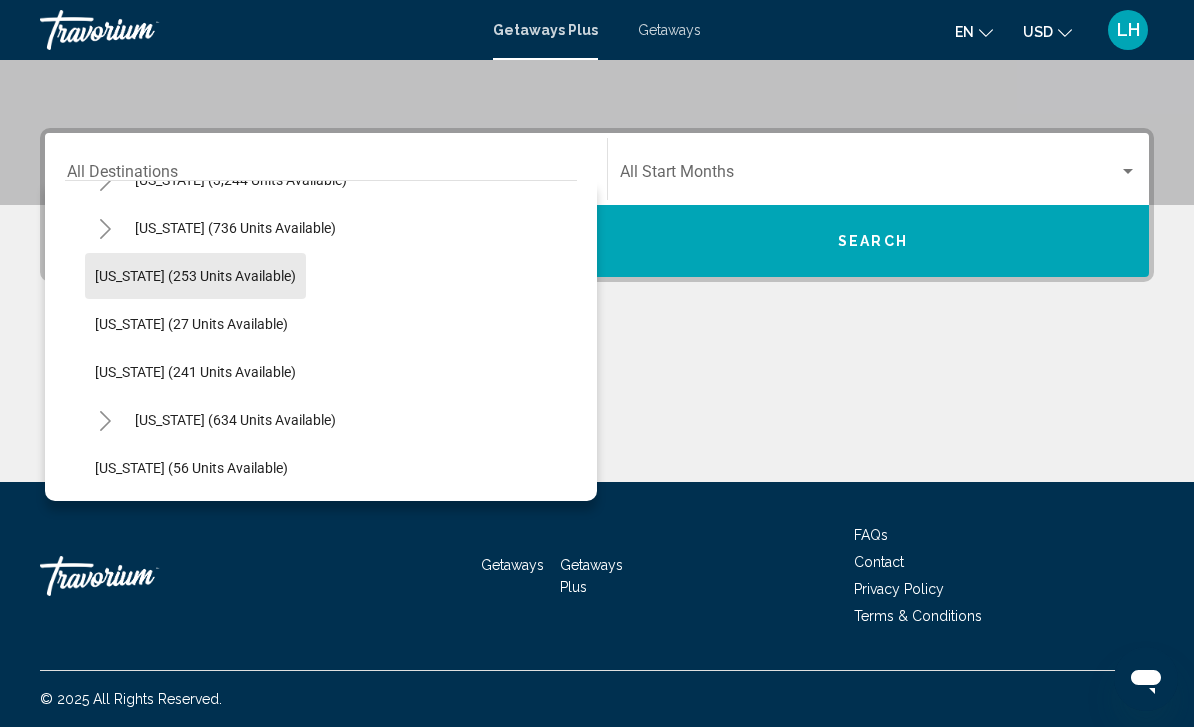 click on "New Jersey (253 units available)" 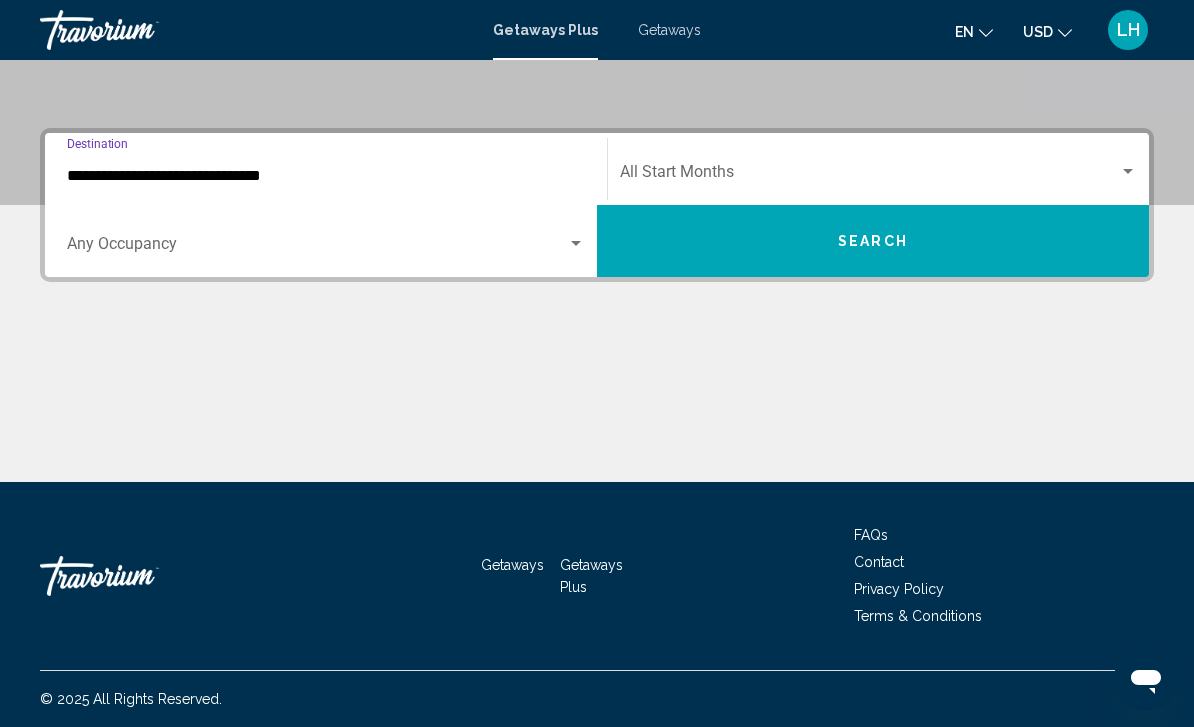 click at bounding box center (317, 248) 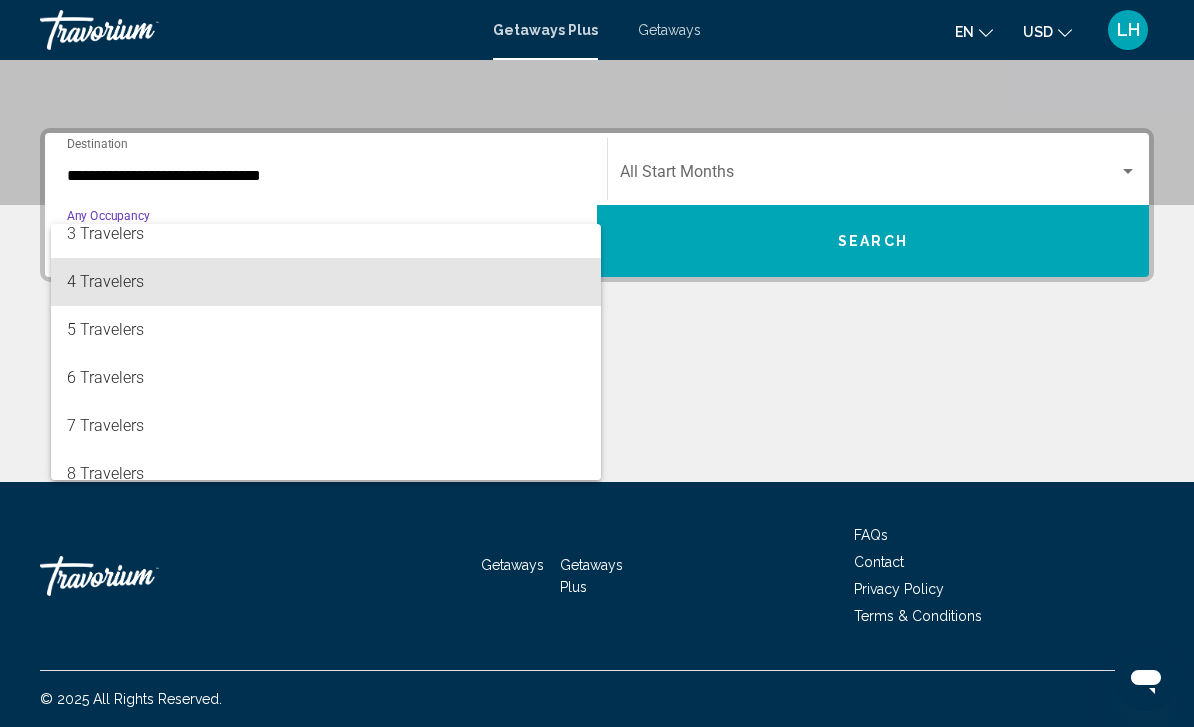 scroll, scrollTop: 172, scrollLeft: 0, axis: vertical 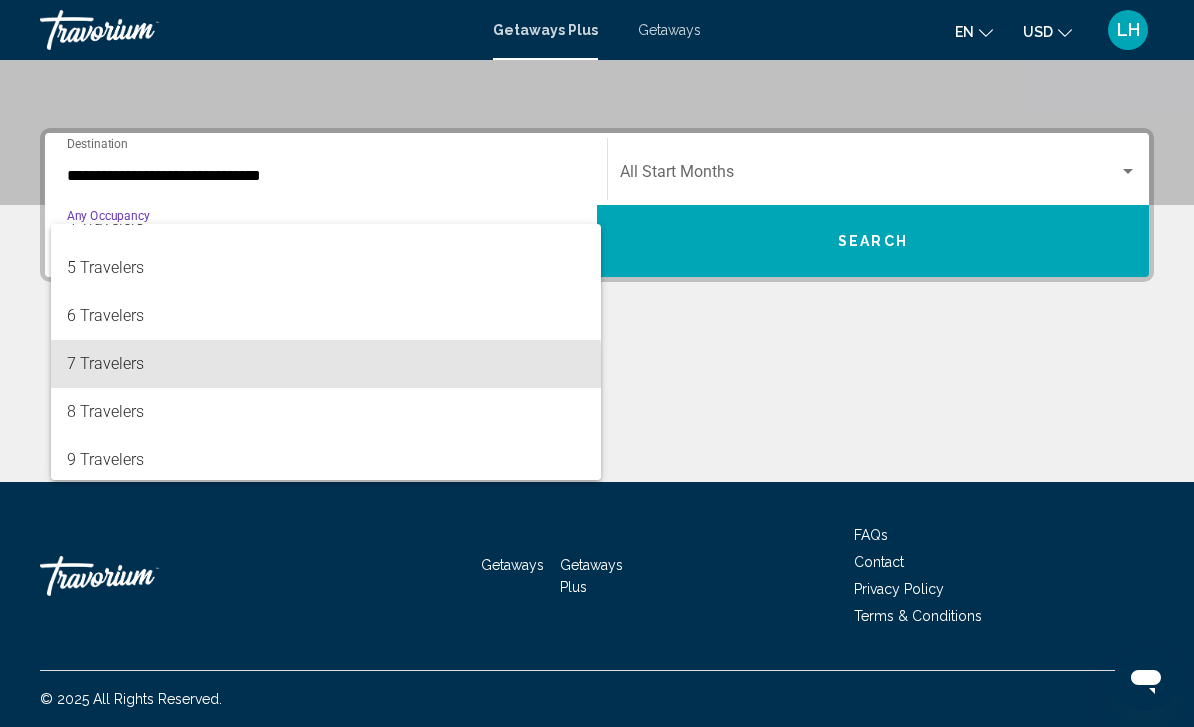 click on "7 Travelers" at bounding box center [326, 364] 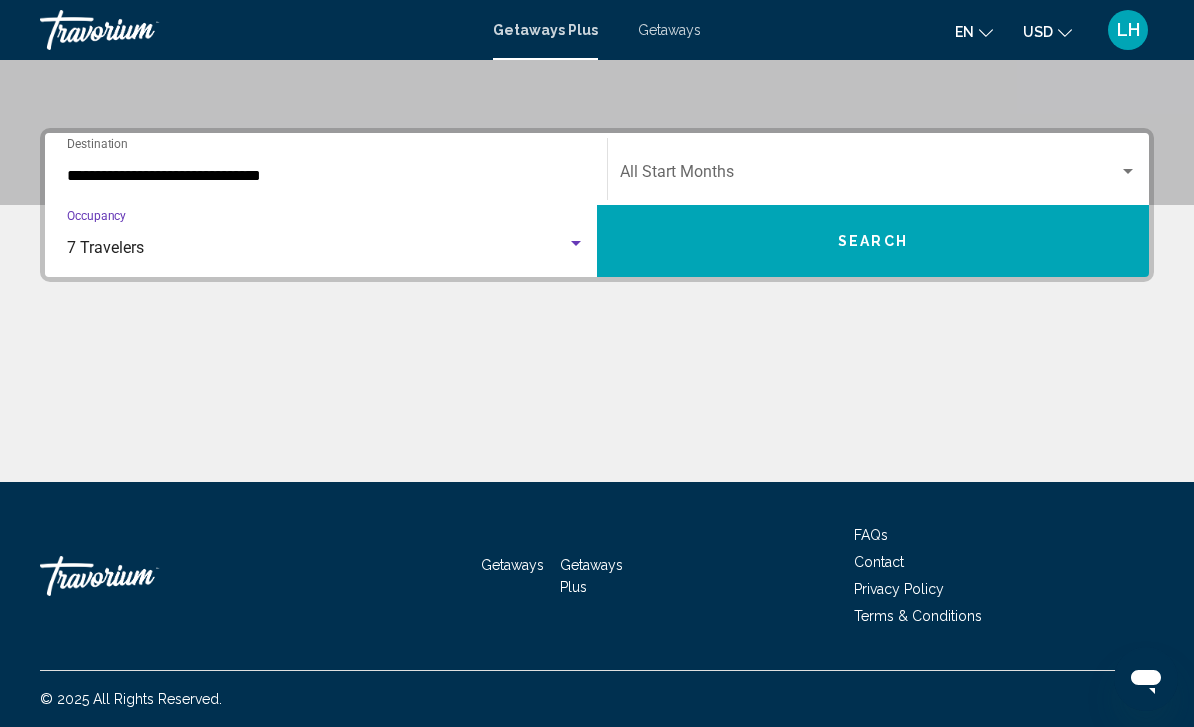 click at bounding box center (1128, 172) 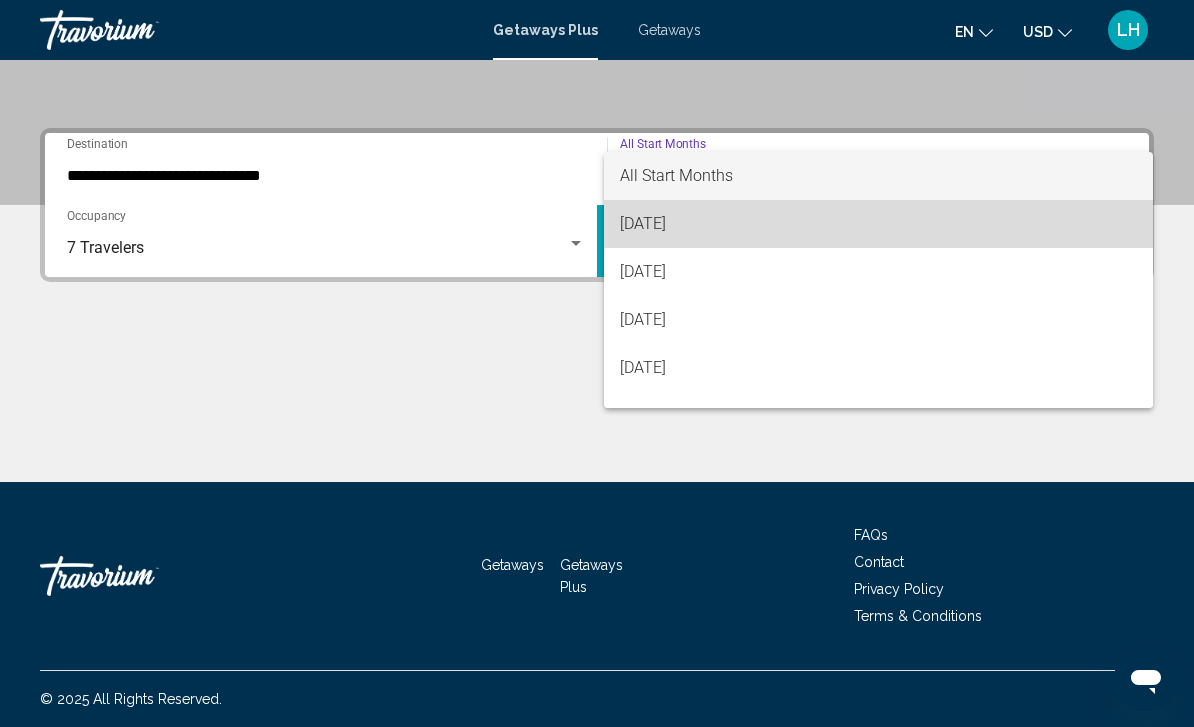 click on "[DATE]" at bounding box center (878, 224) 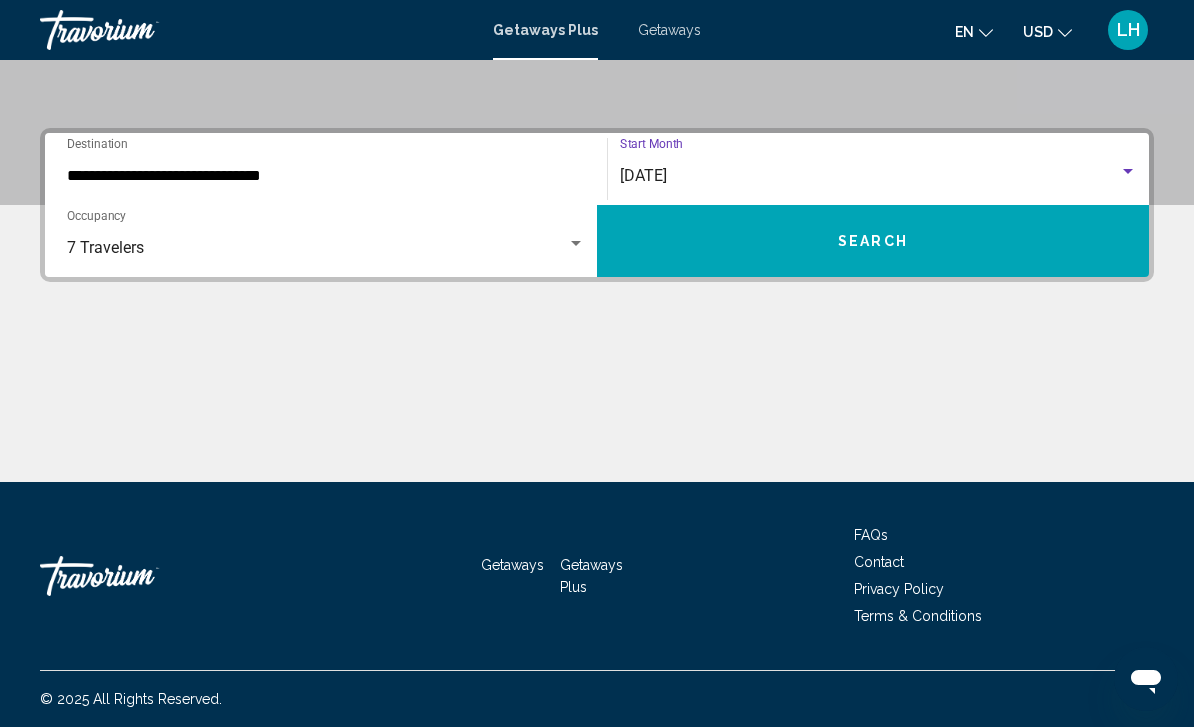 click on "Search" at bounding box center (873, 241) 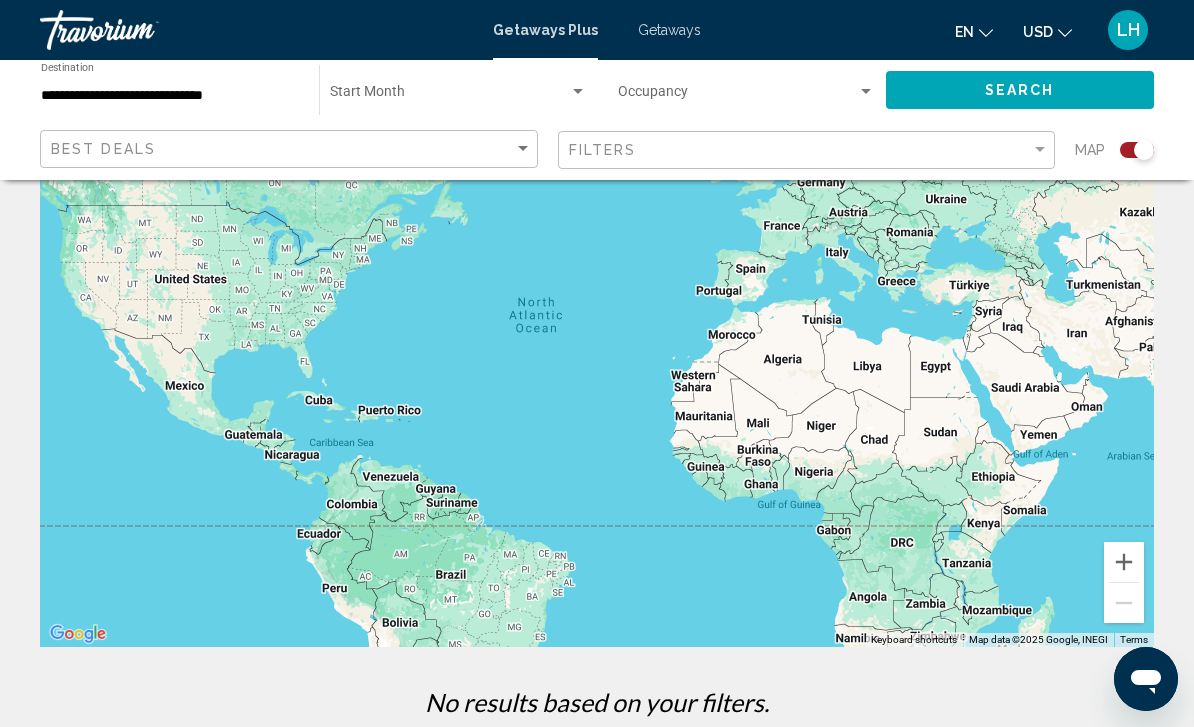 scroll, scrollTop: 0, scrollLeft: 0, axis: both 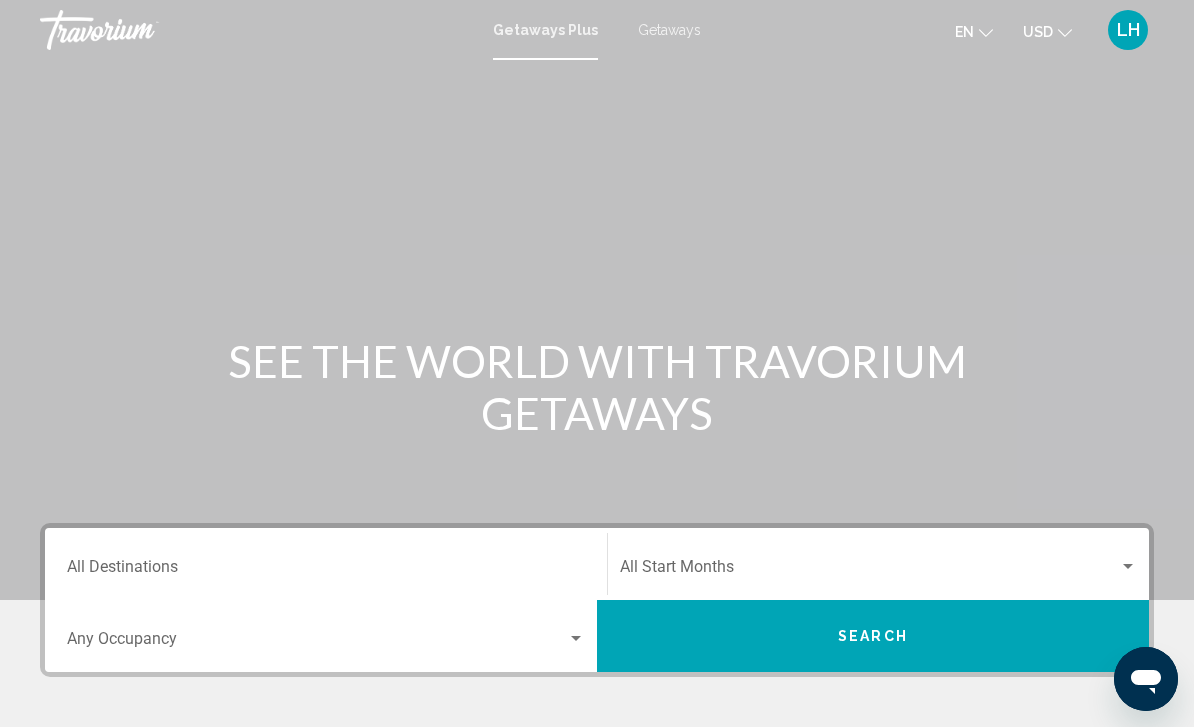 click on "Destination All Destinations" at bounding box center [326, 564] 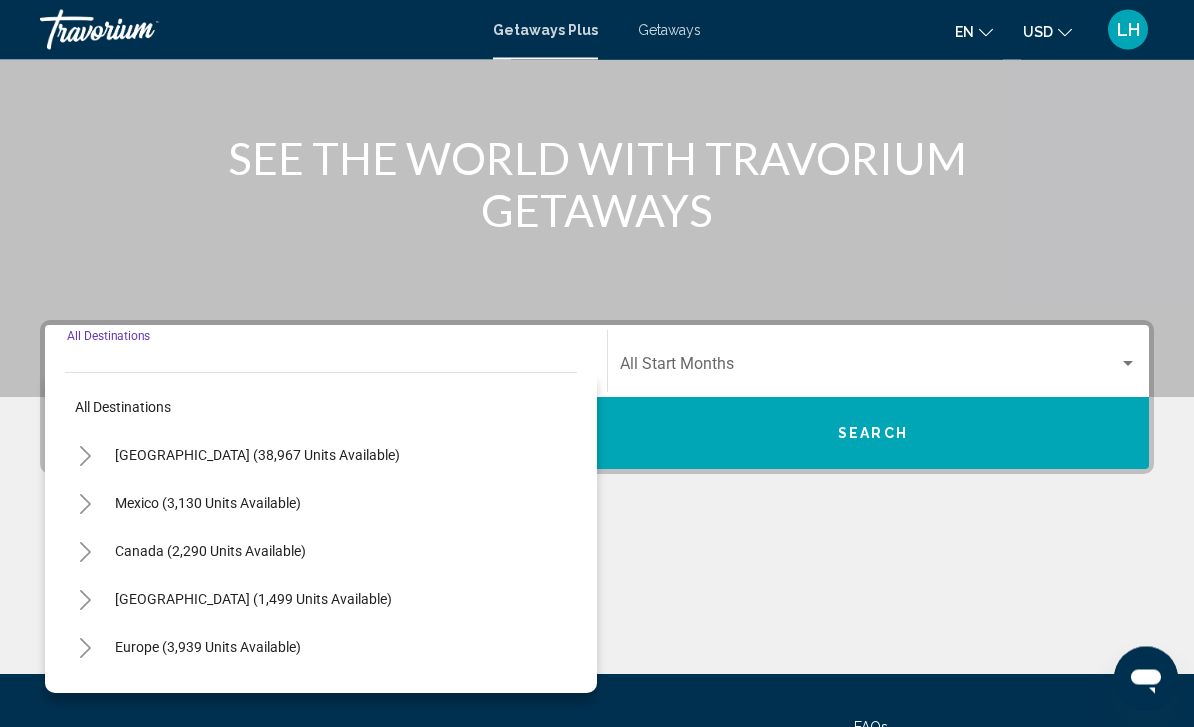 scroll, scrollTop: 331, scrollLeft: 0, axis: vertical 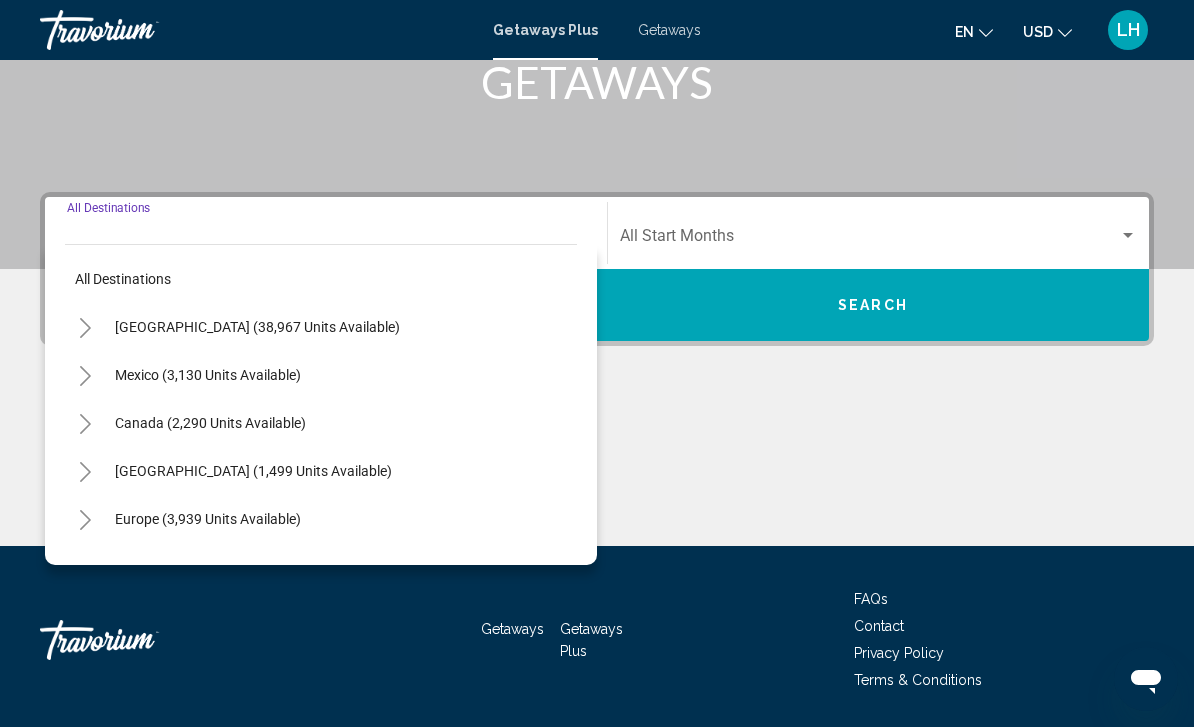 click at bounding box center [597, 471] 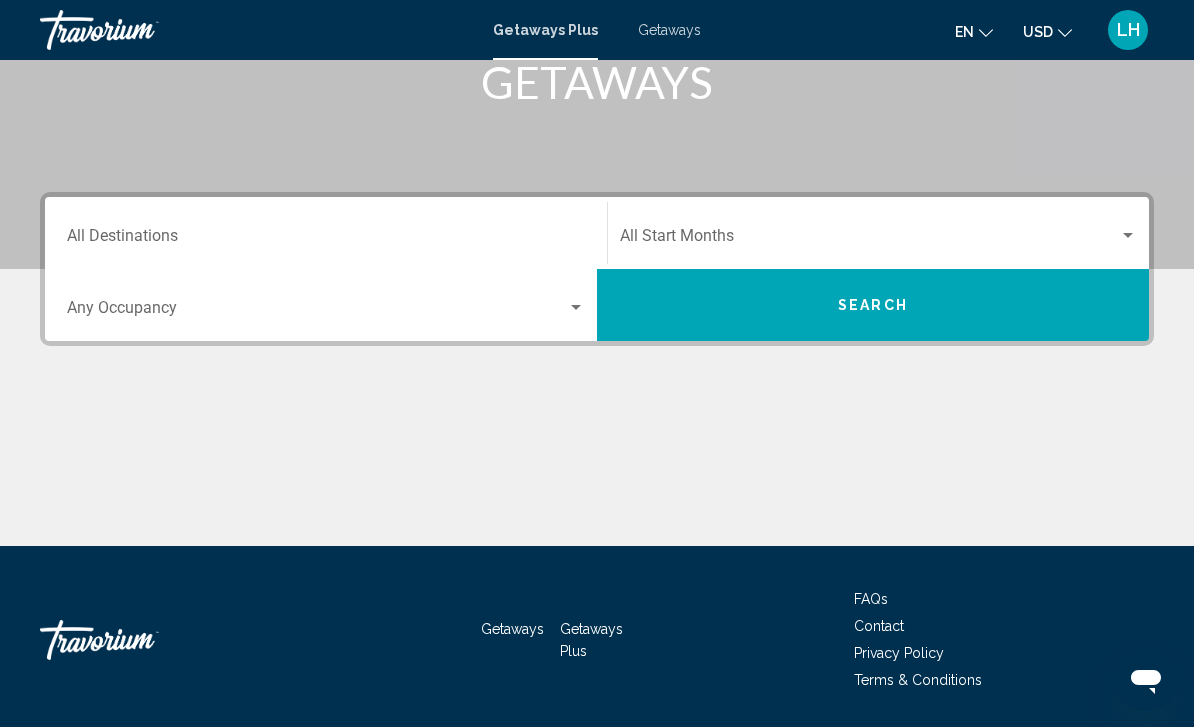 click at bounding box center [317, 312] 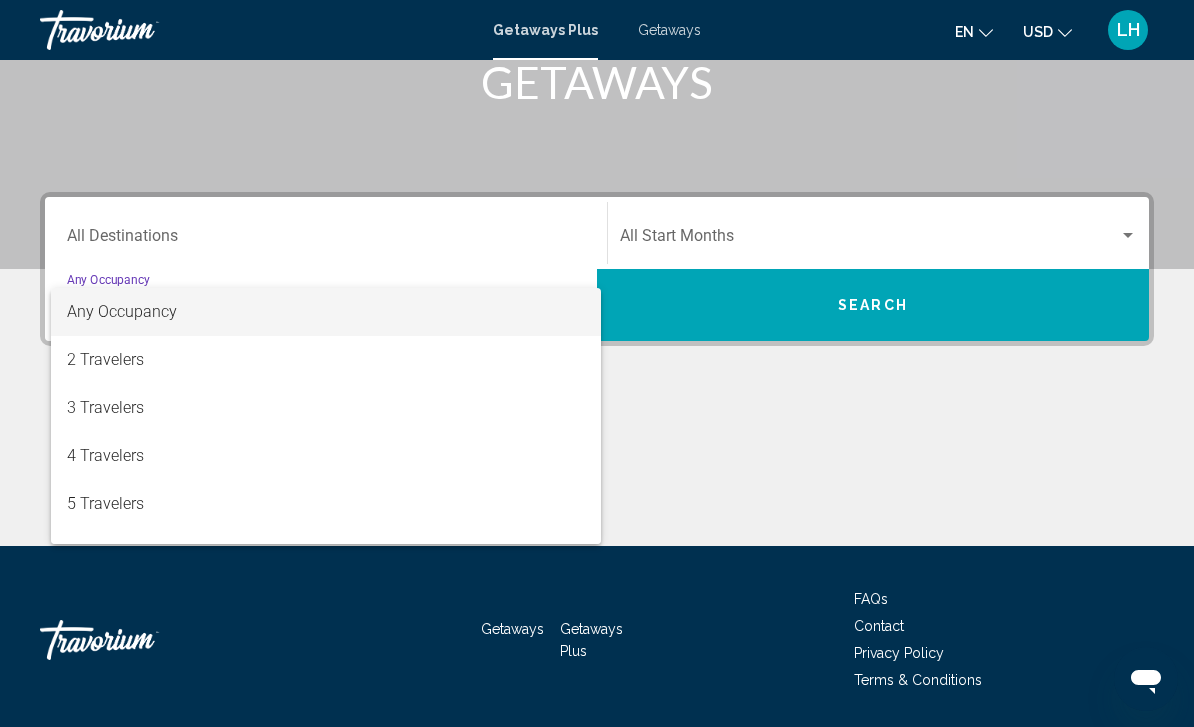 click at bounding box center (597, 363) 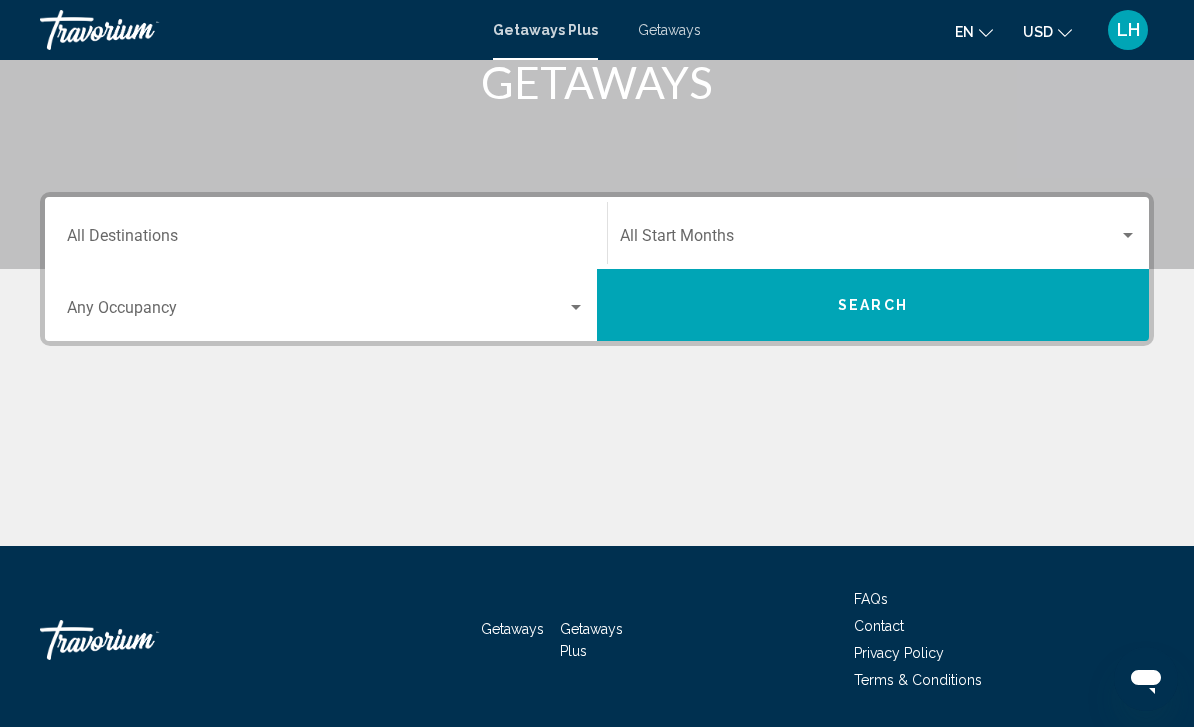 click on "Destination All Destinations" at bounding box center [326, 233] 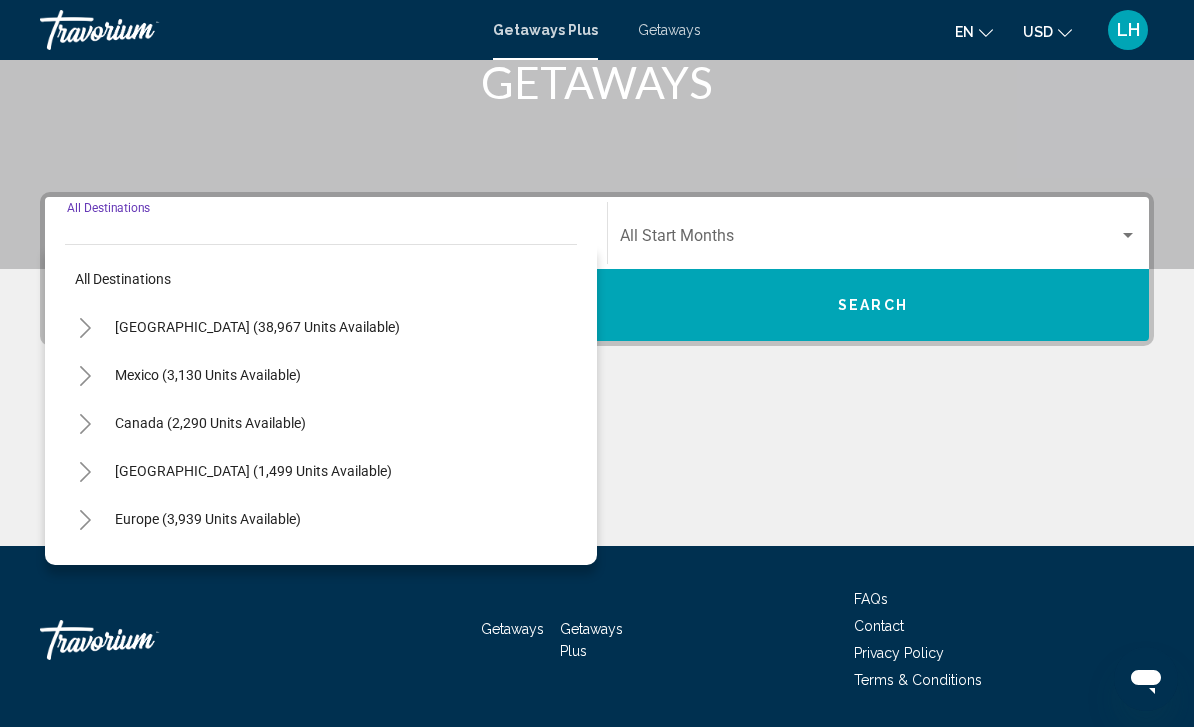 click 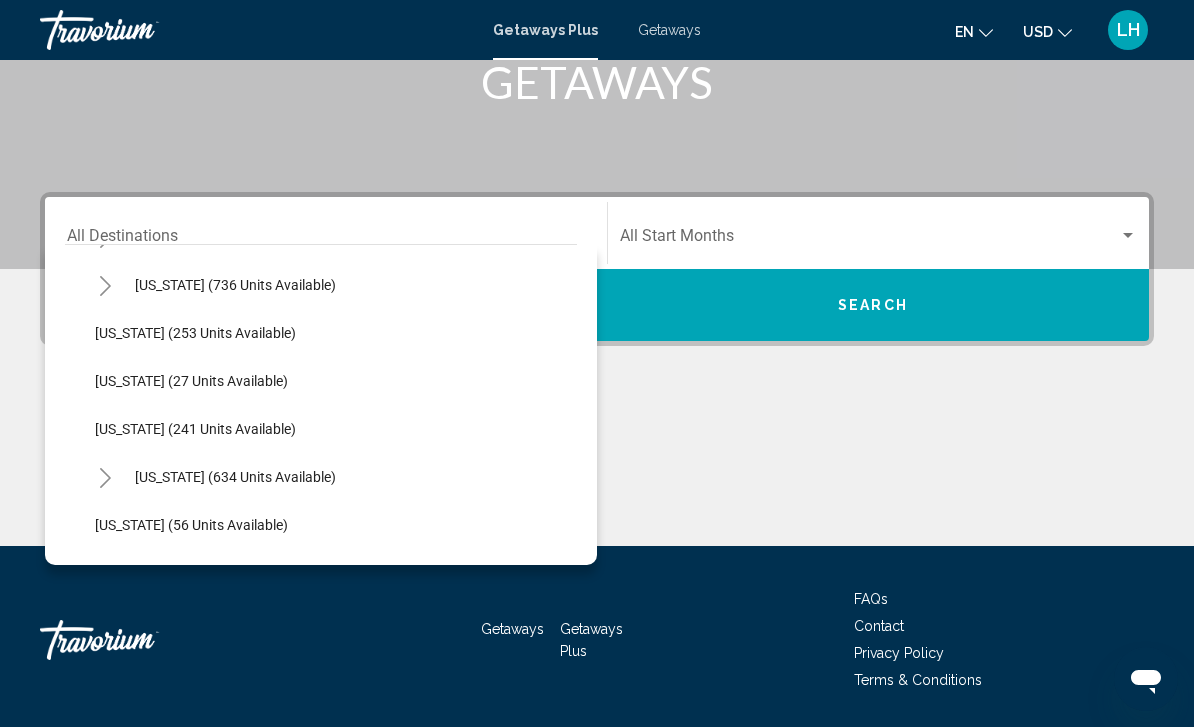 scroll, scrollTop: 1051, scrollLeft: 0, axis: vertical 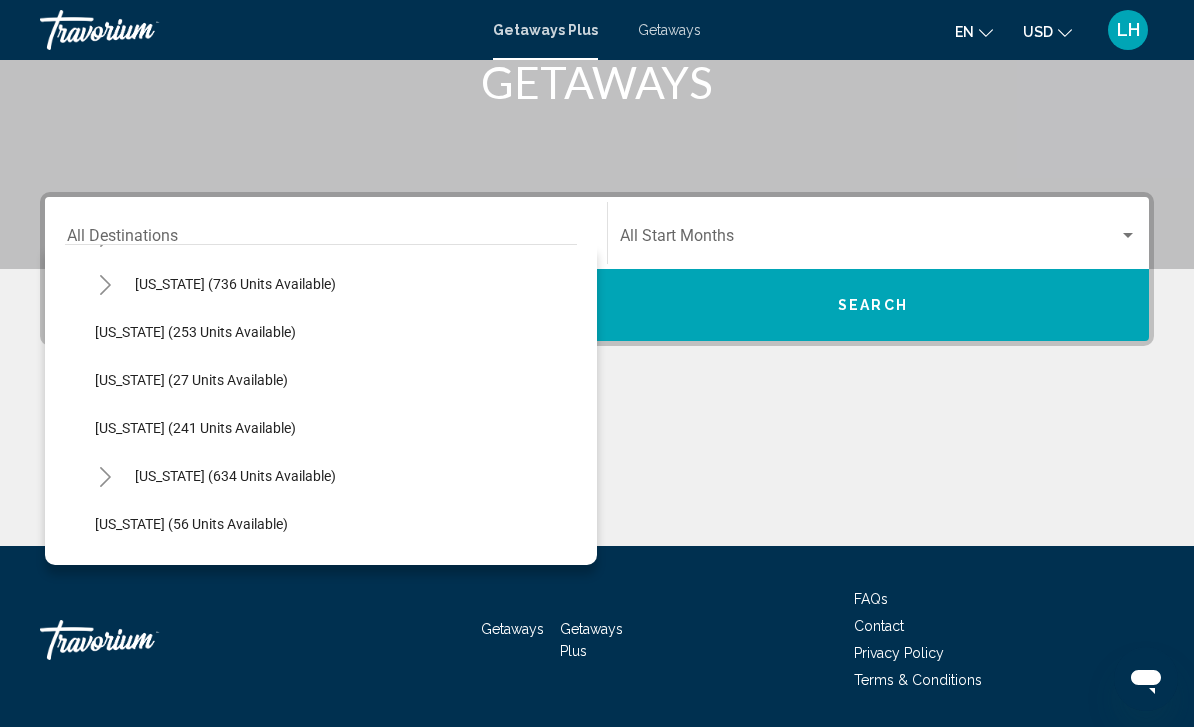 click on "New Jersey (253 units available)" 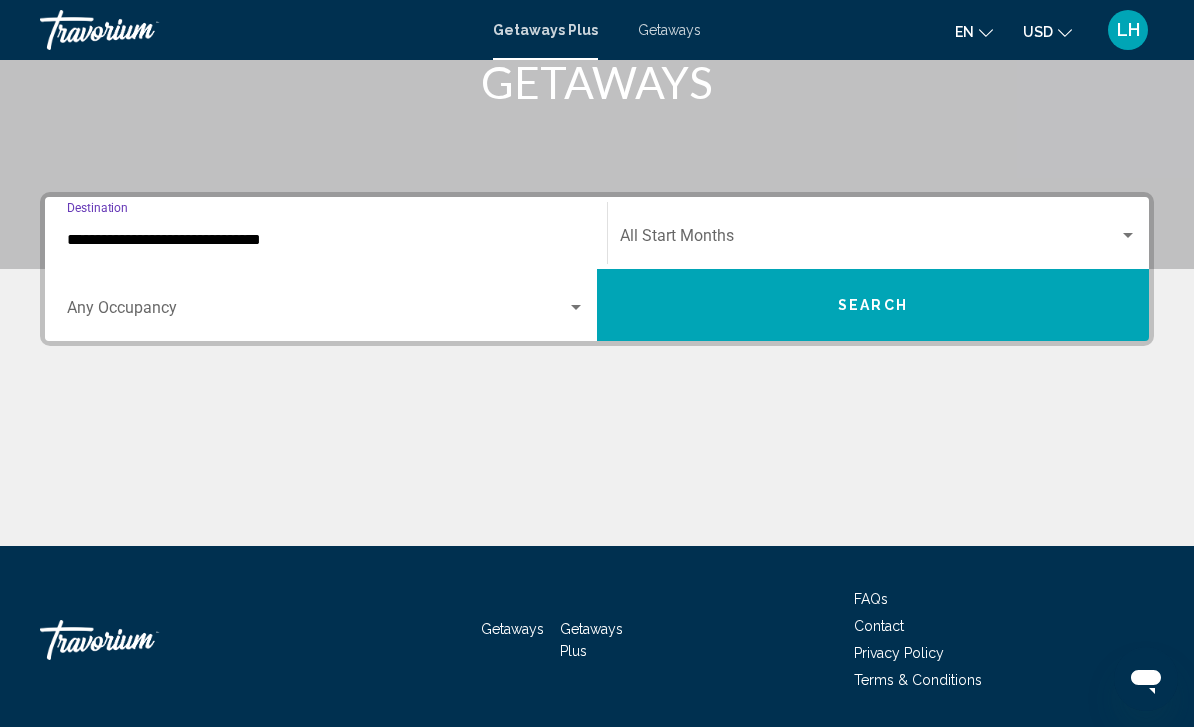 click on "Occupancy Any Occupancy" at bounding box center [326, 305] 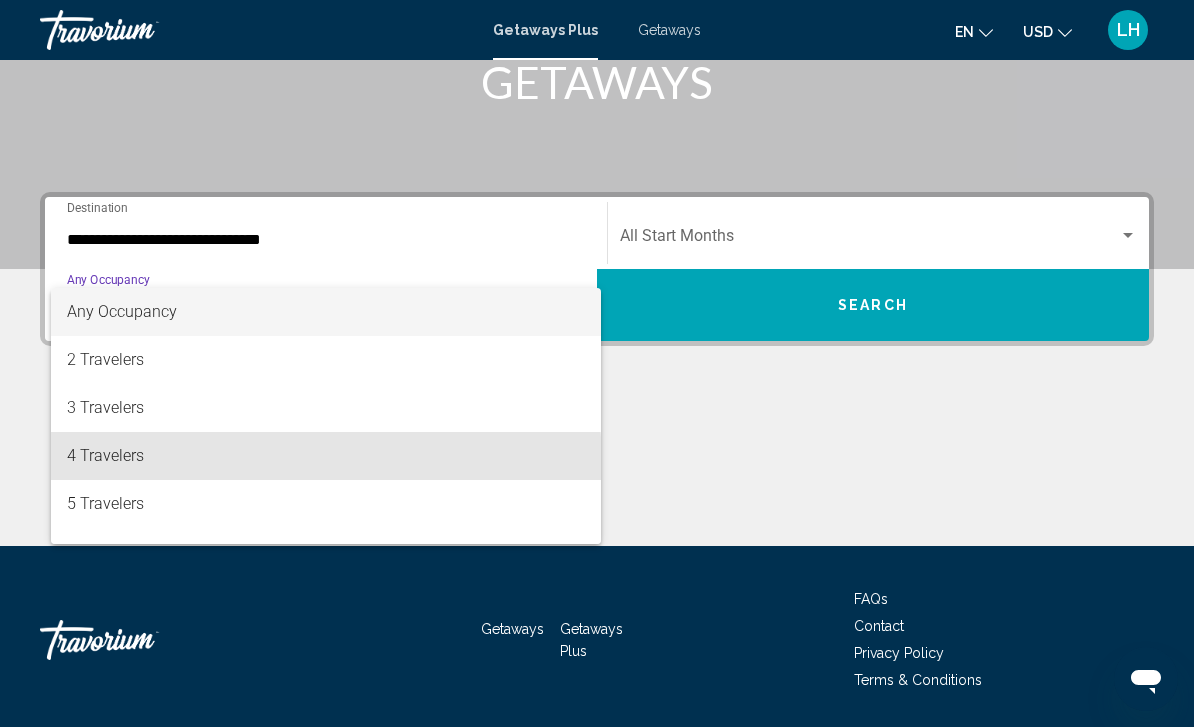 click on "4 Travelers" at bounding box center (326, 456) 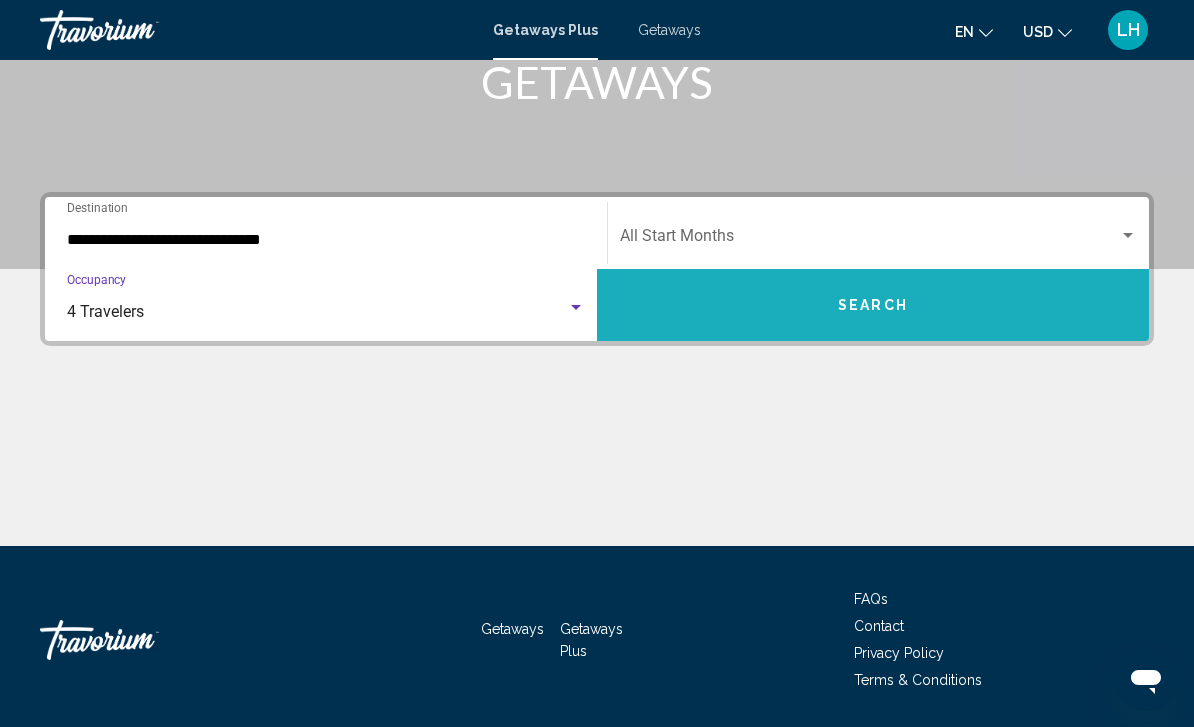 click on "Search" at bounding box center (873, 306) 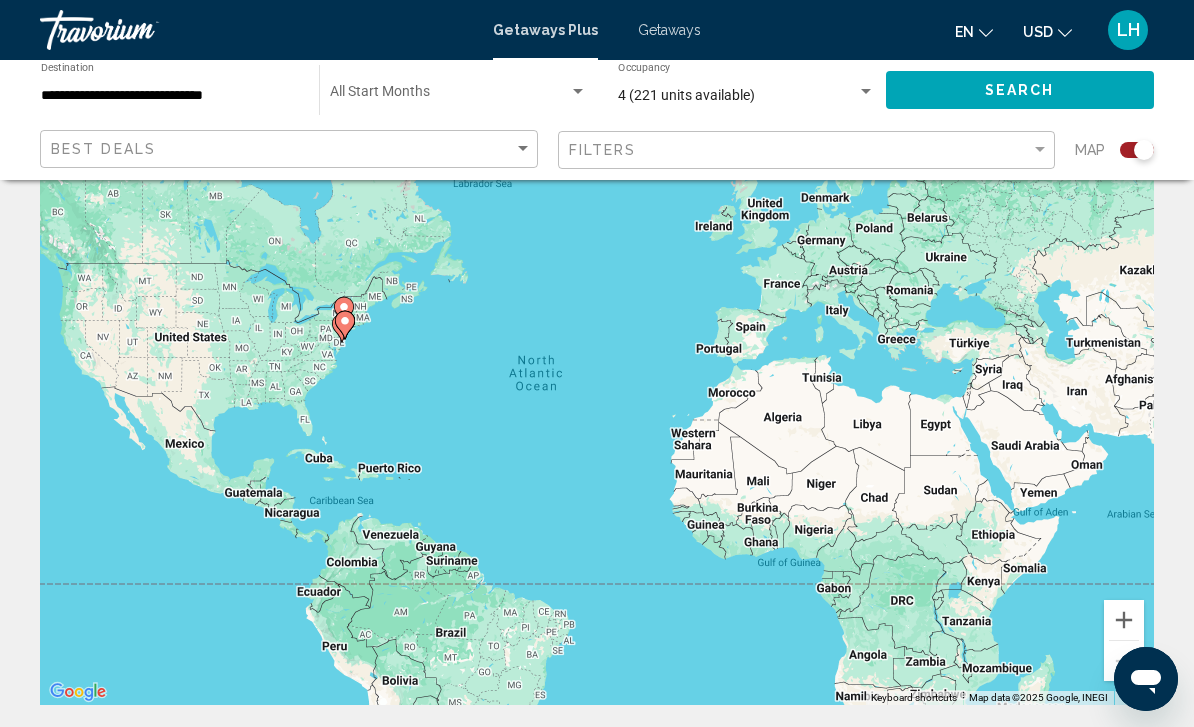 scroll, scrollTop: 0, scrollLeft: 0, axis: both 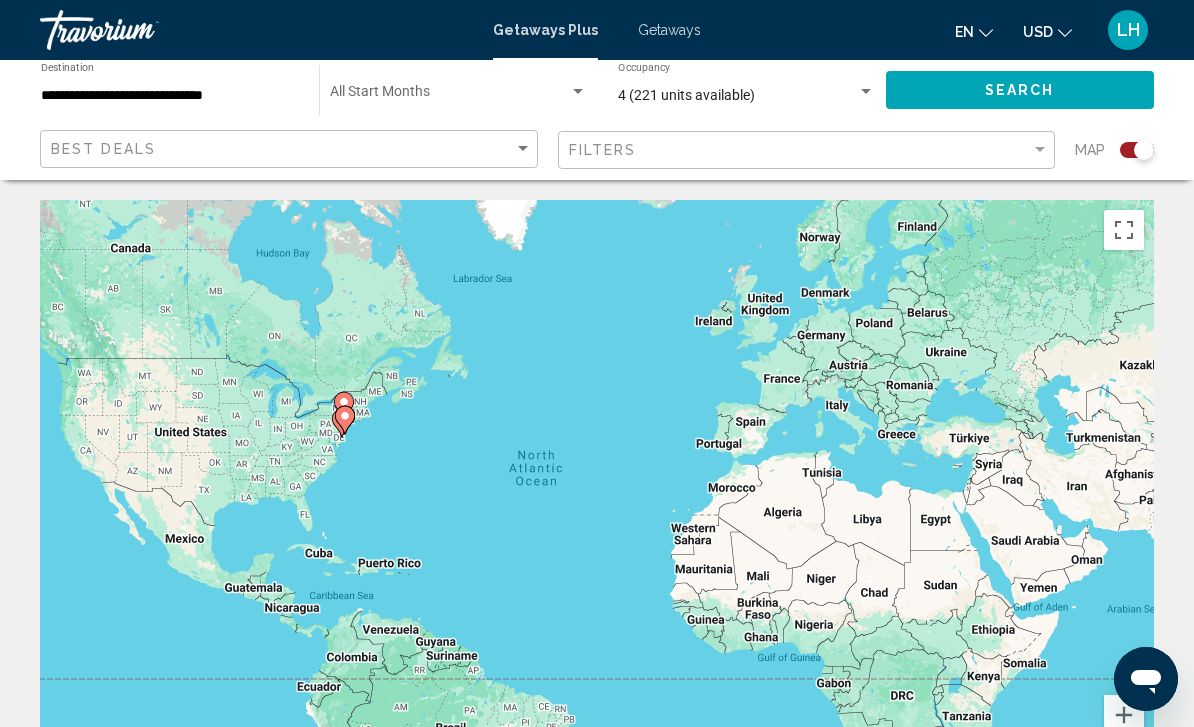 click on "4 (221 units available)" at bounding box center (738, 96) 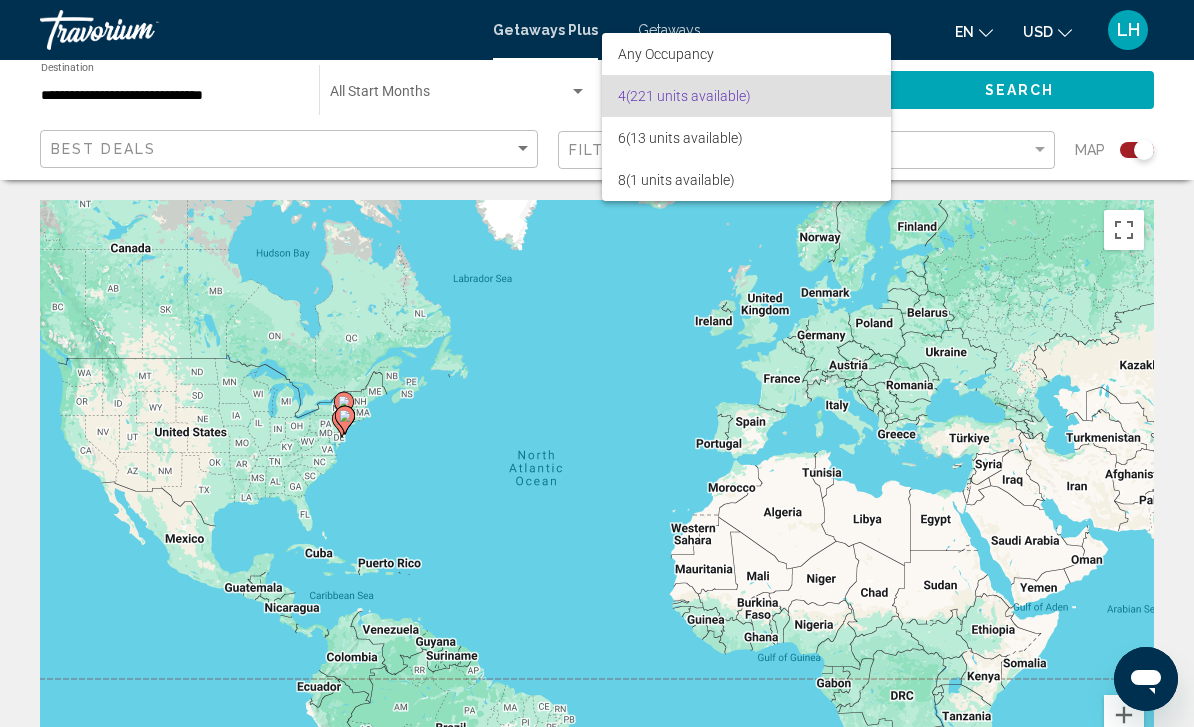 click at bounding box center [597, 363] 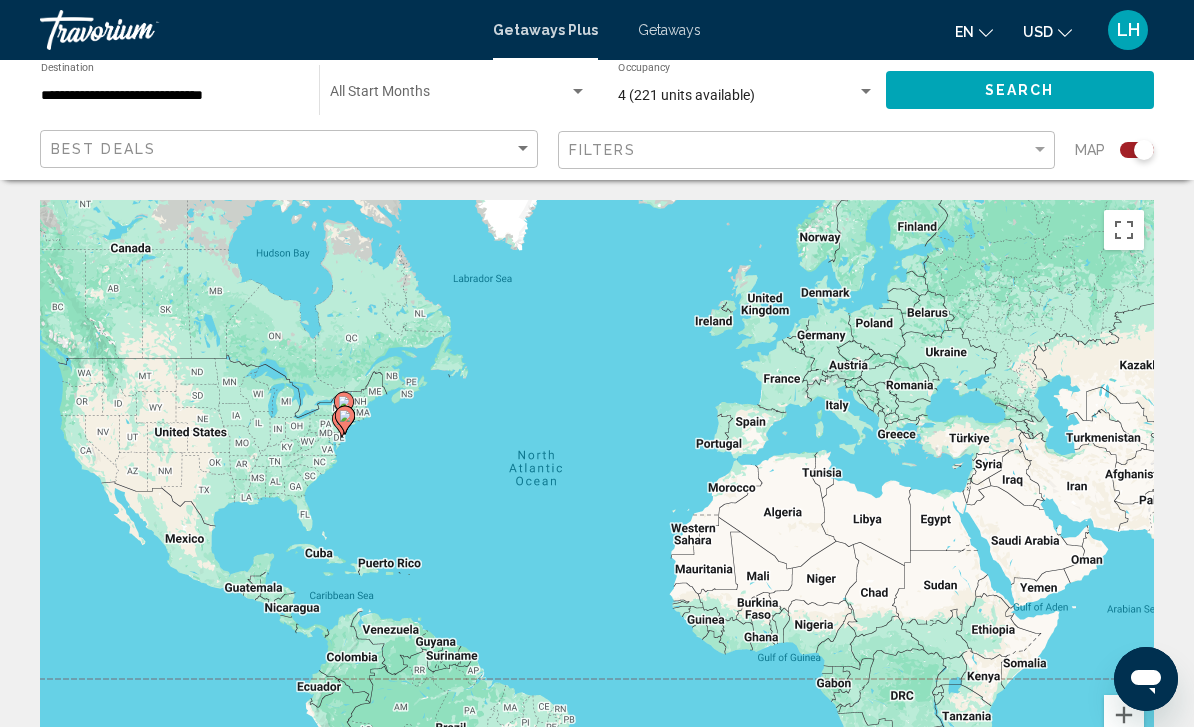 click at bounding box center [458, 96] 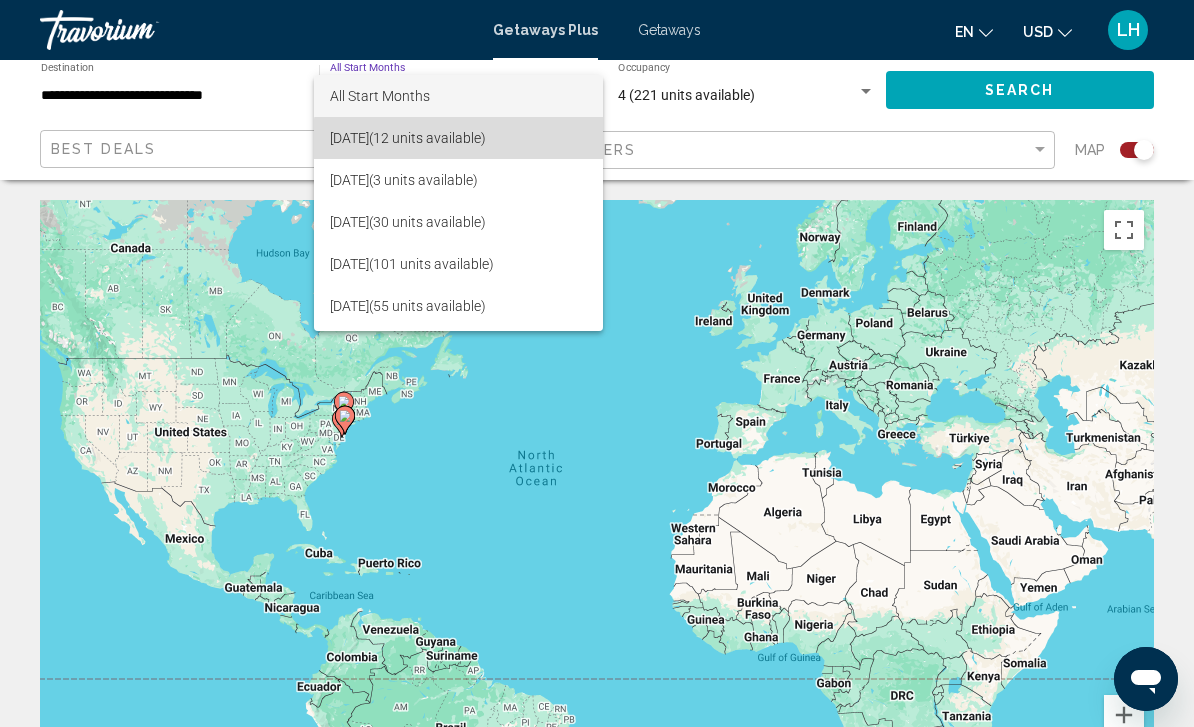 click on "July 2025  (12 units available)" at bounding box center [458, 138] 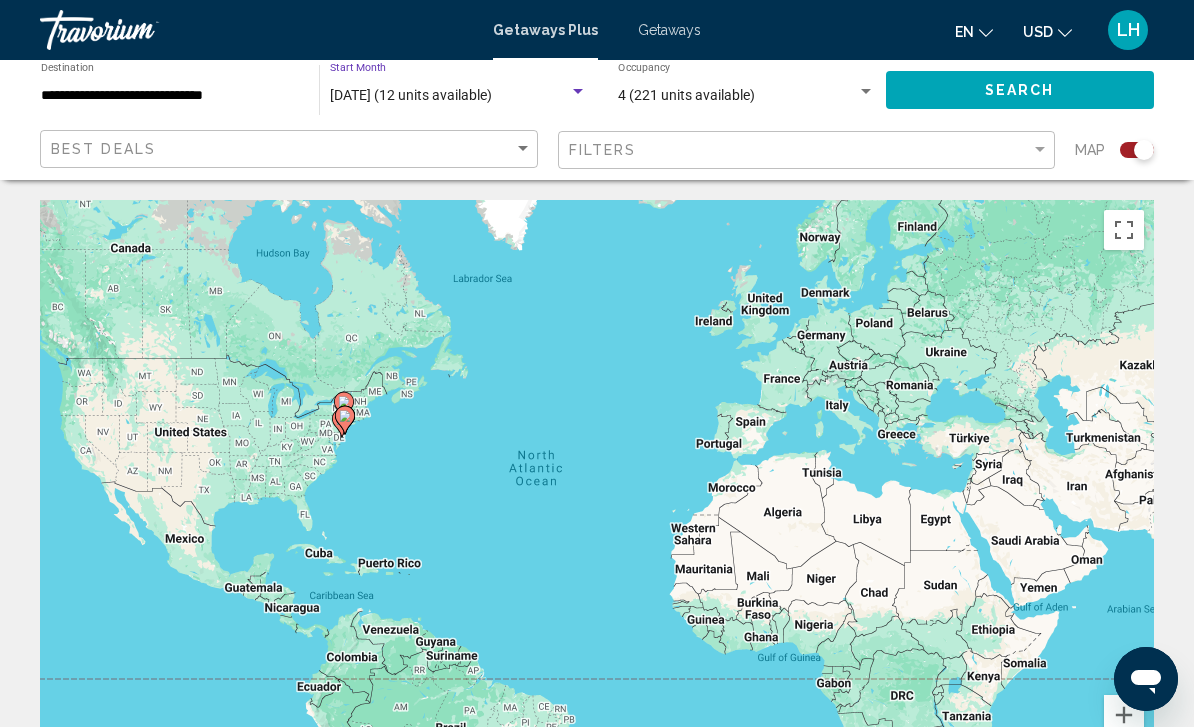 click on "Search" 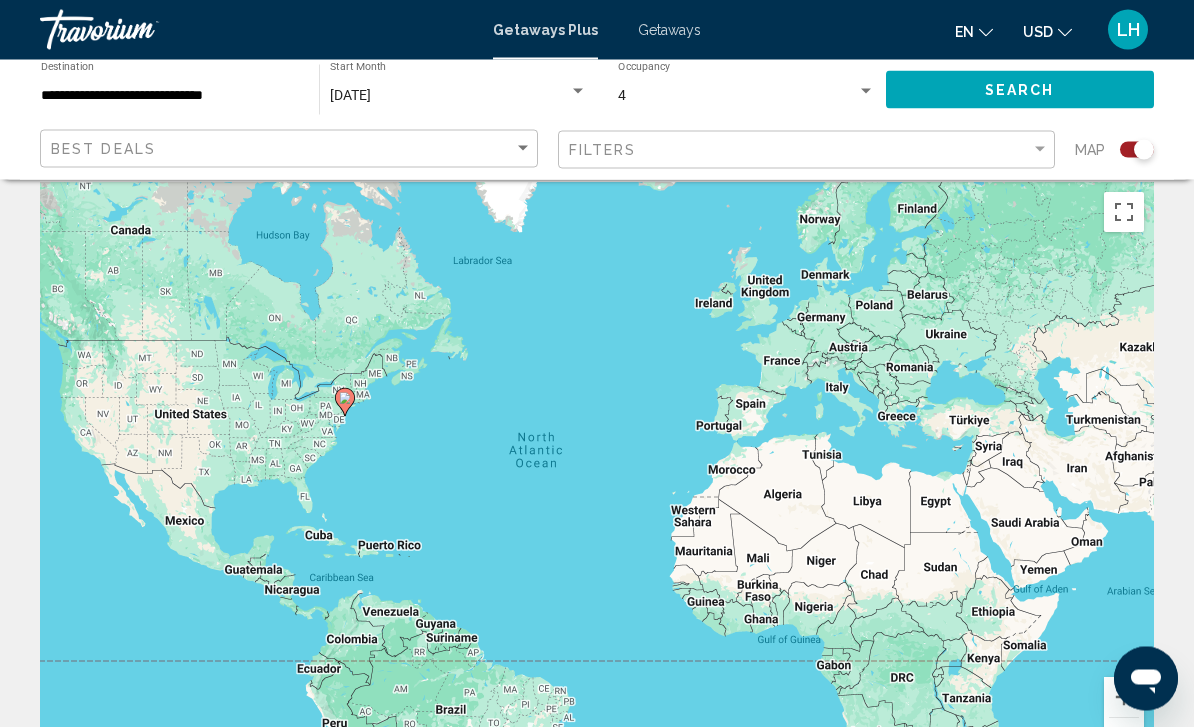 scroll, scrollTop: 0, scrollLeft: 0, axis: both 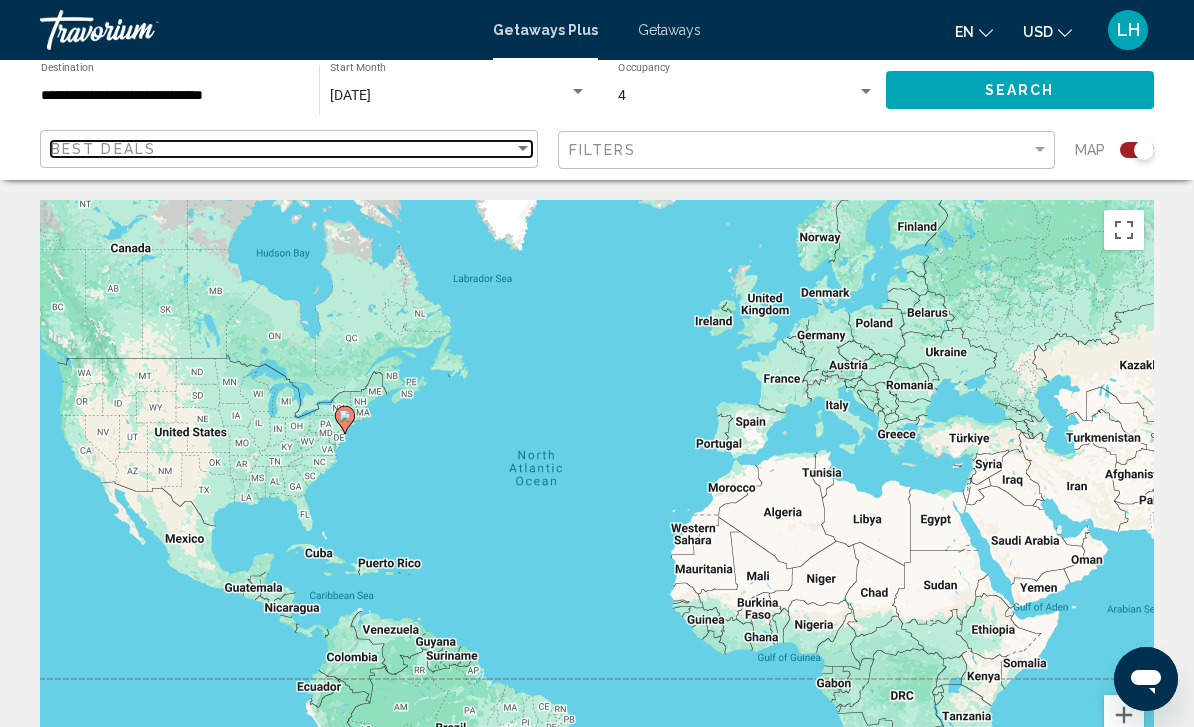 click on "Best Deals" at bounding box center [282, 149] 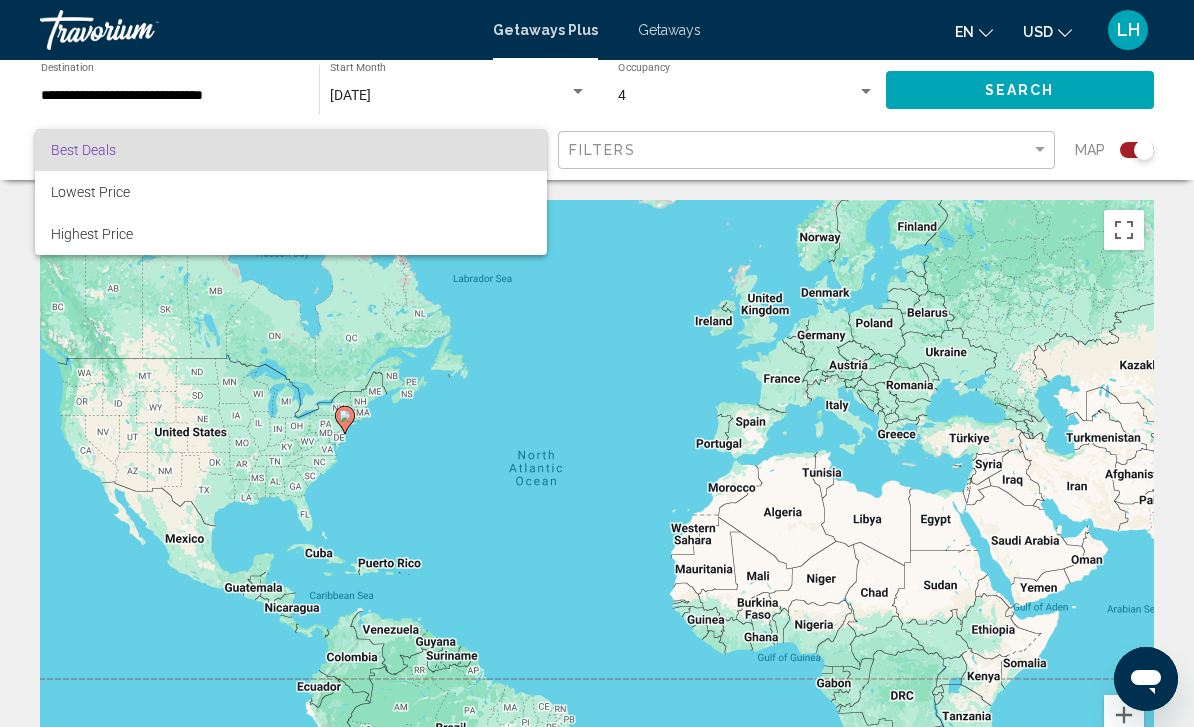 click at bounding box center [597, 363] 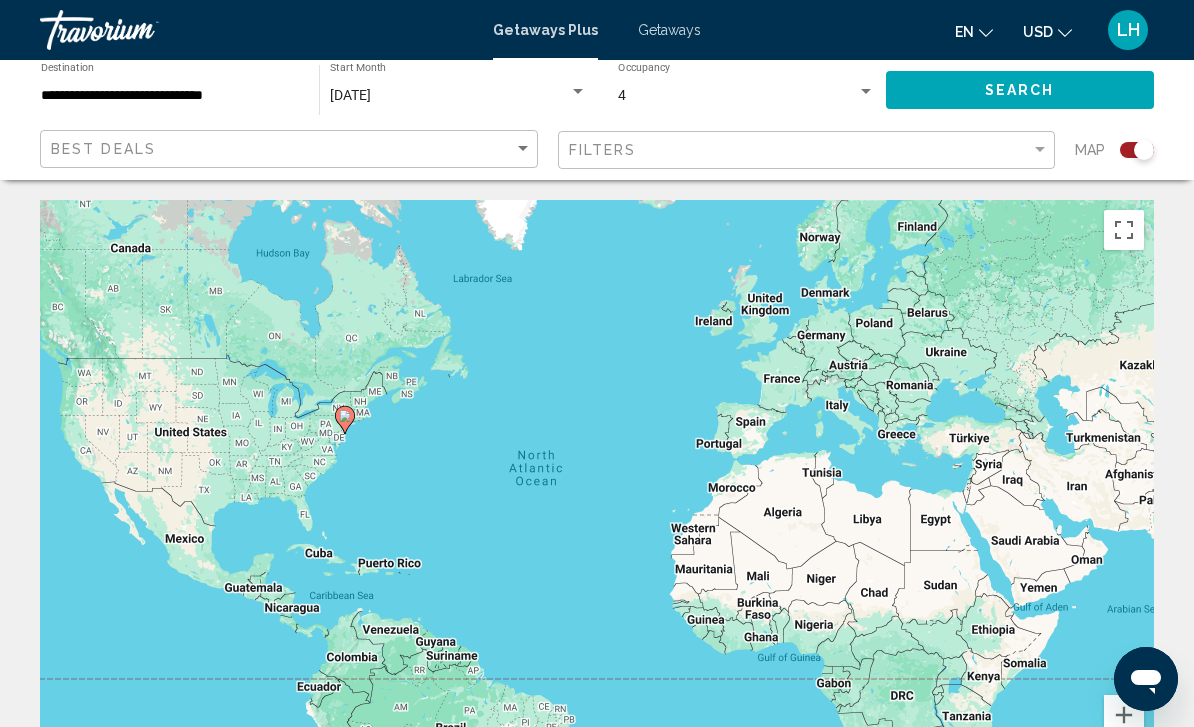 click on "**********" at bounding box center [170, 96] 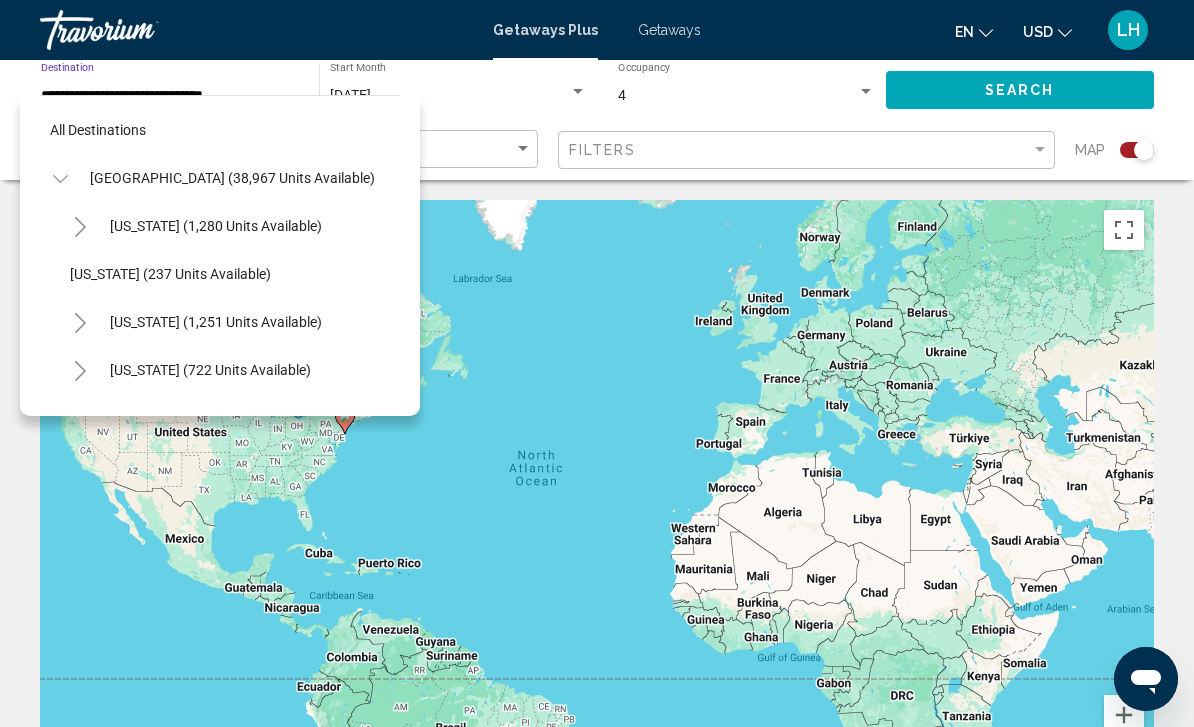 scroll, scrollTop: 983, scrollLeft: 0, axis: vertical 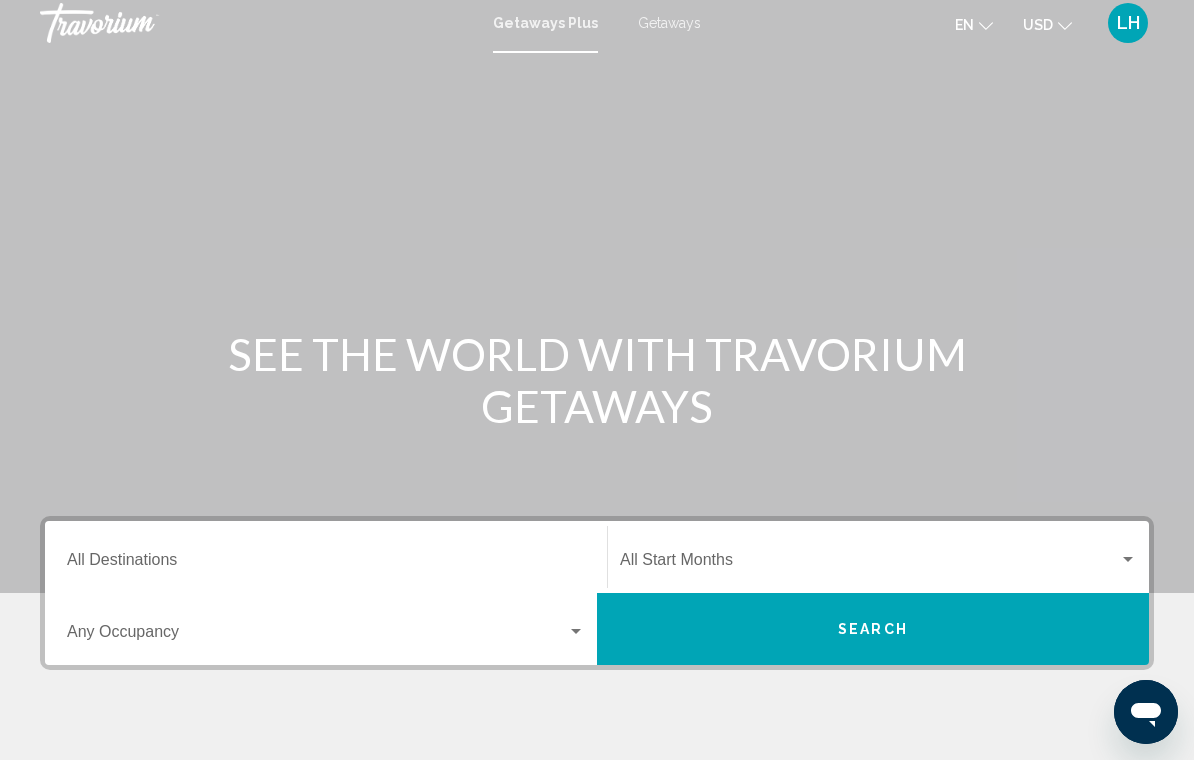 click on "SEE THE WORLD WITH TRAVORIUM GETAWAYS" at bounding box center (597, 380) 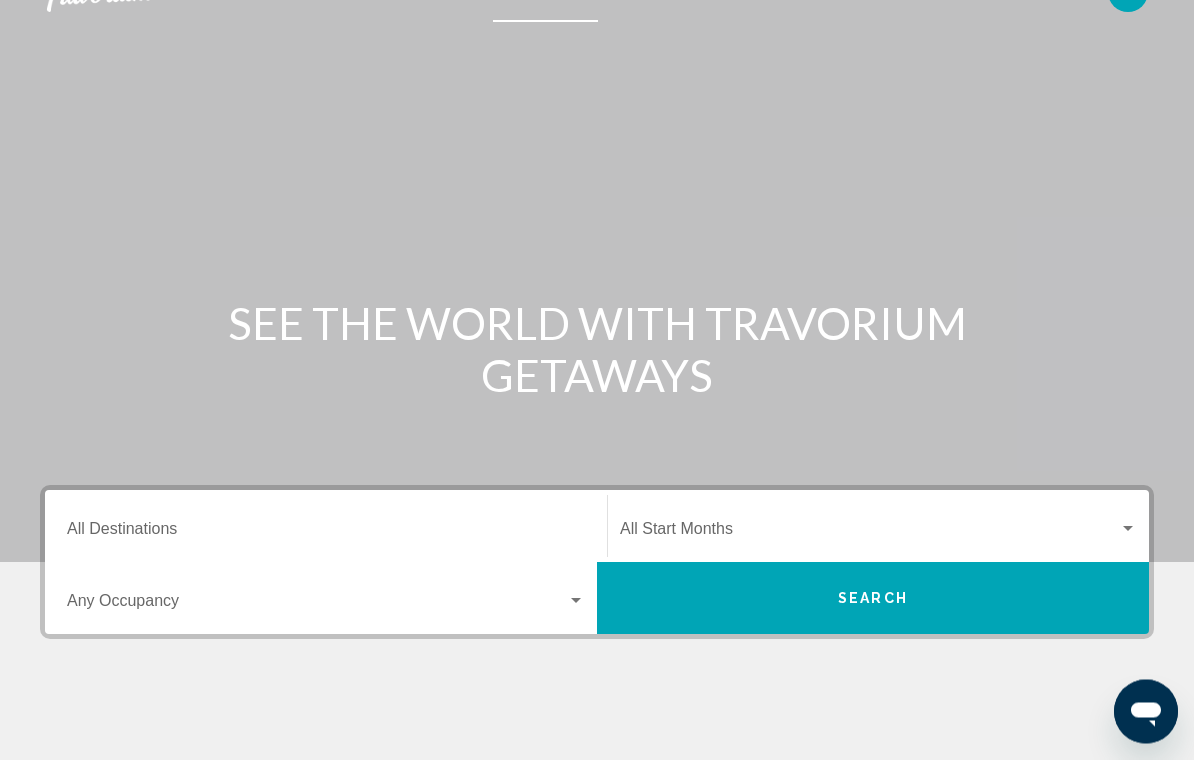 scroll, scrollTop: 0, scrollLeft: 0, axis: both 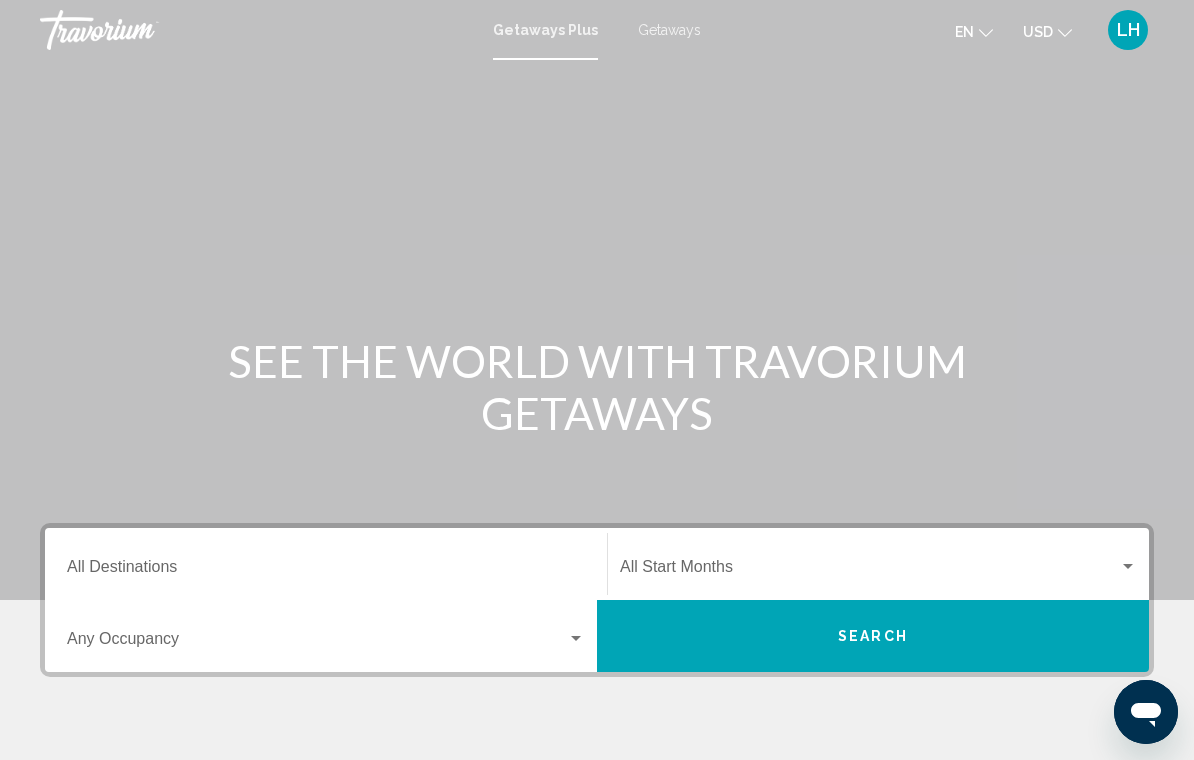 click on "Destination All Destinations" at bounding box center (326, 571) 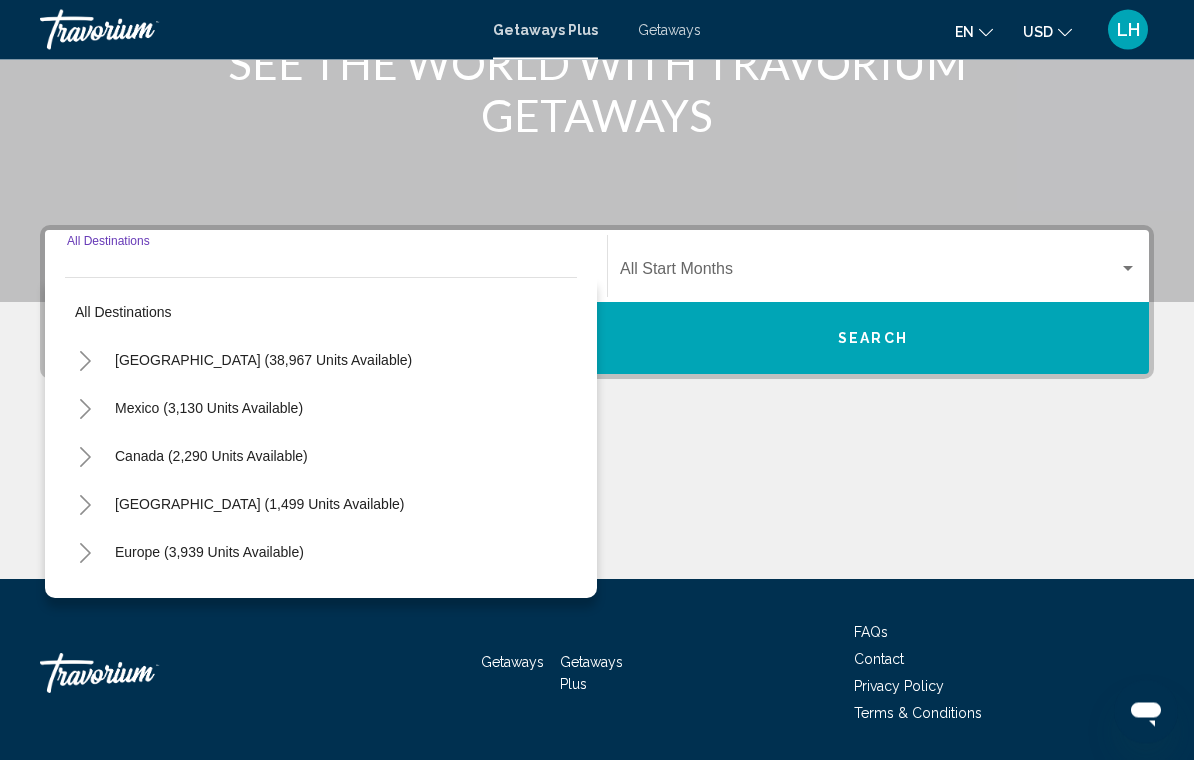 scroll, scrollTop: 362, scrollLeft: 0, axis: vertical 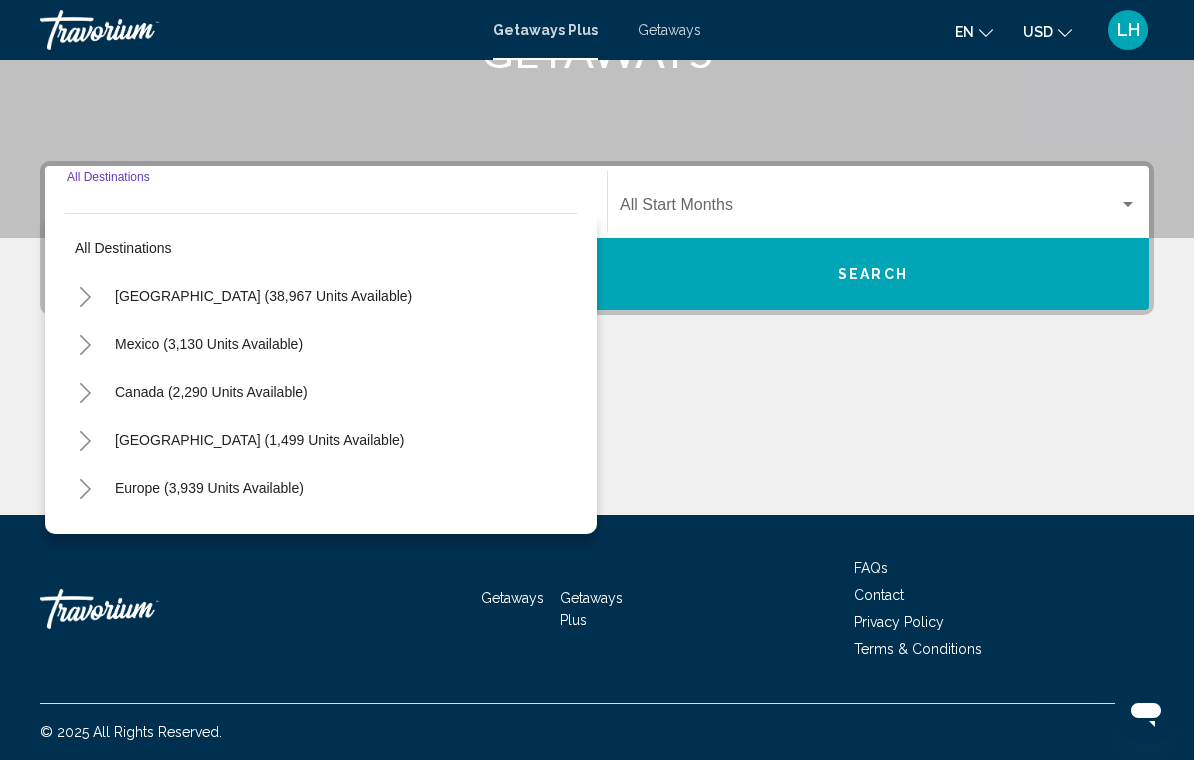 click on "[GEOGRAPHIC_DATA] (38,967 units available)" at bounding box center (209, 344) 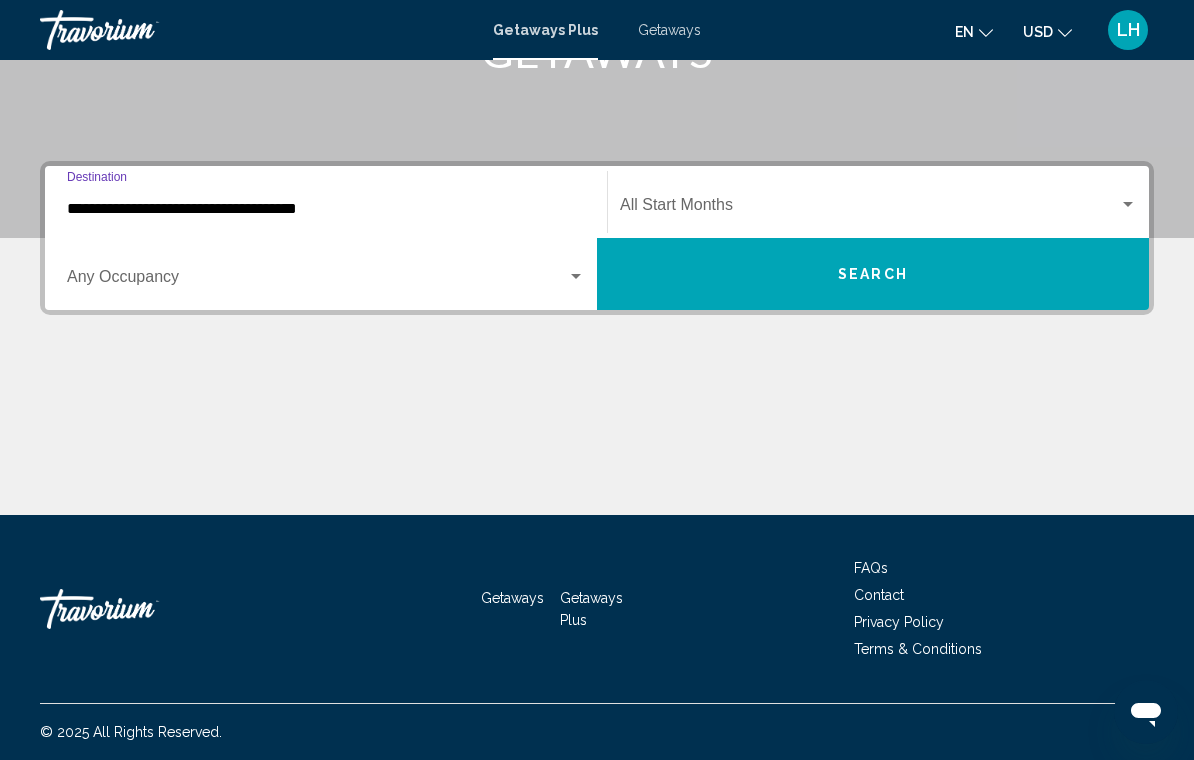 click at bounding box center [576, 277] 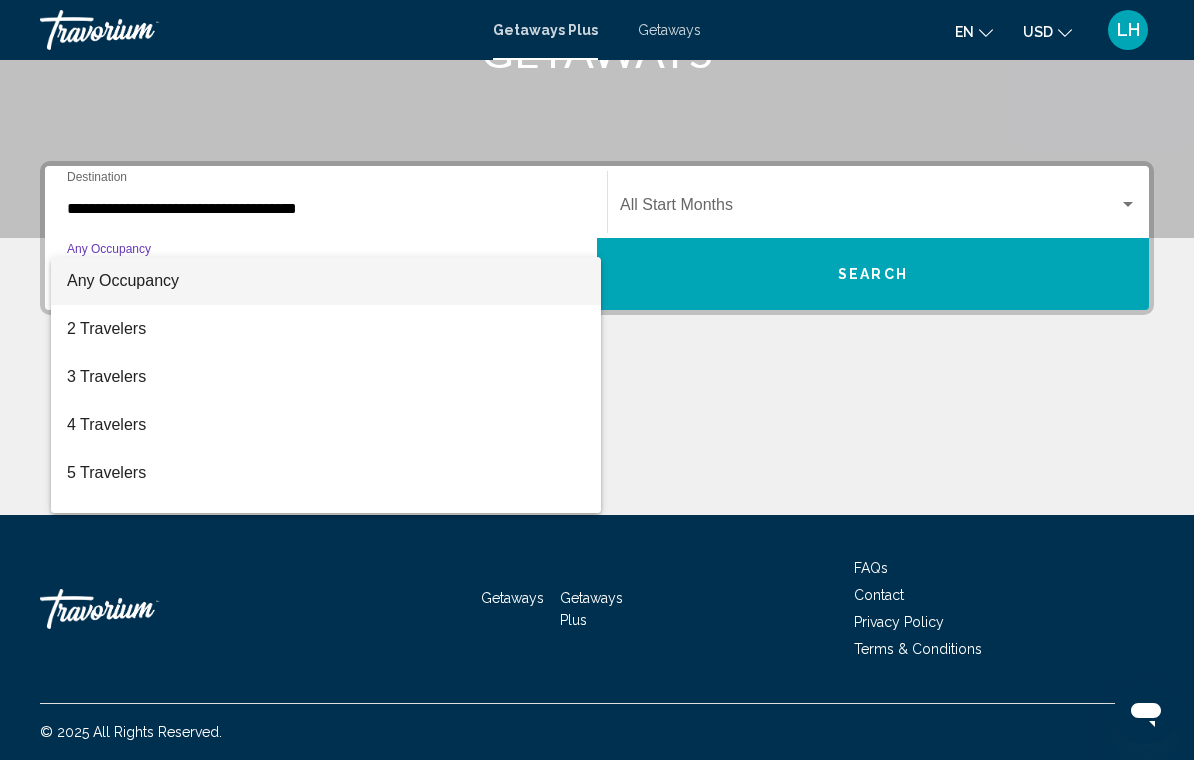 click at bounding box center [597, 380] 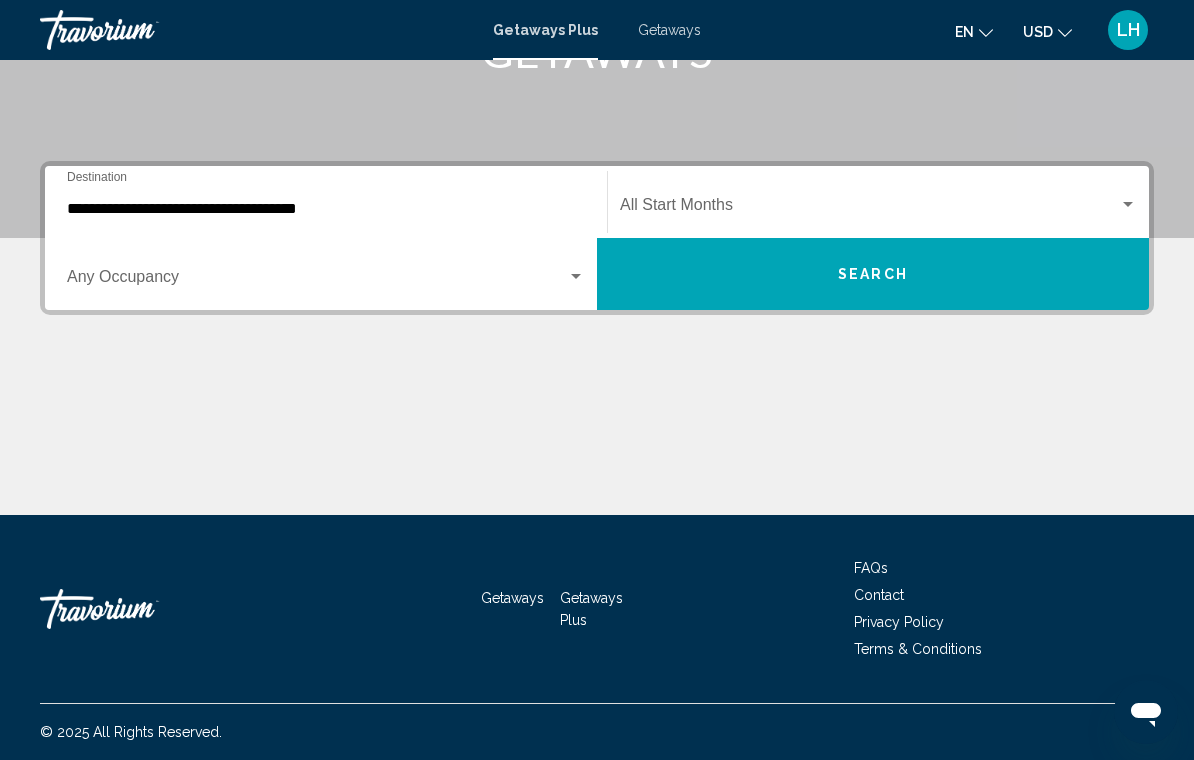 click at bounding box center [1128, 204] 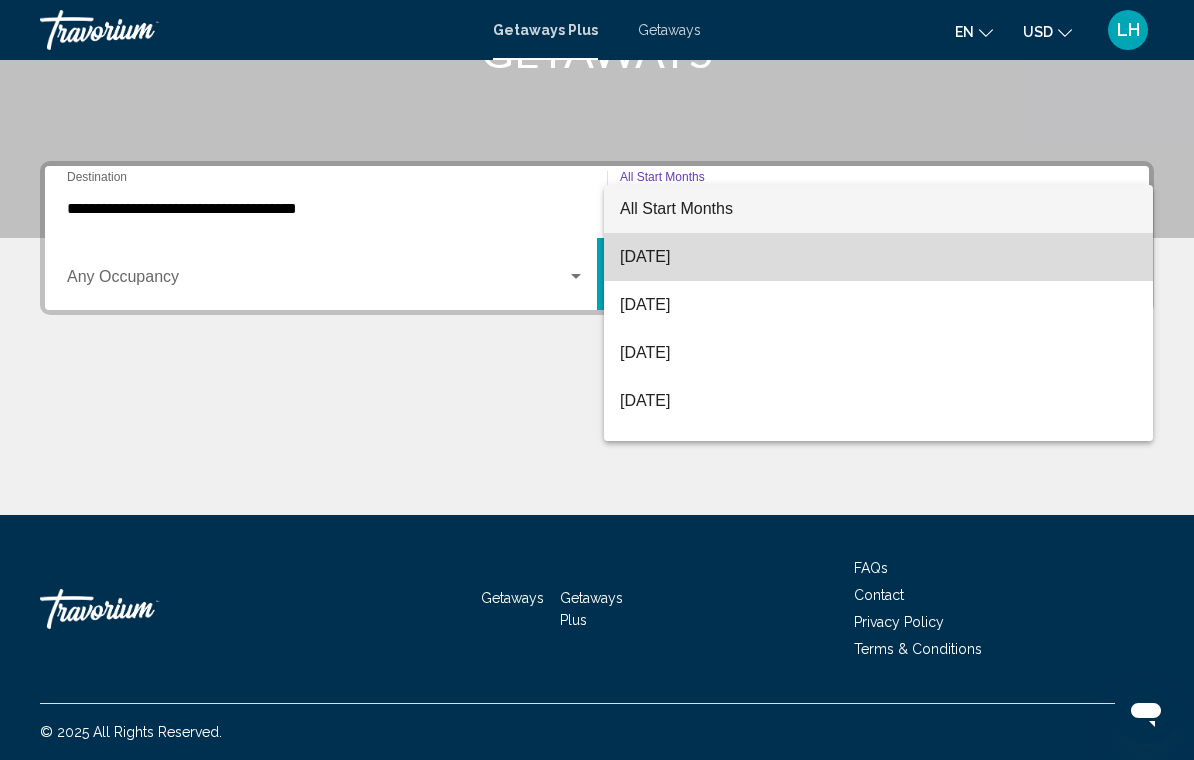 click on "[DATE]" at bounding box center (878, 257) 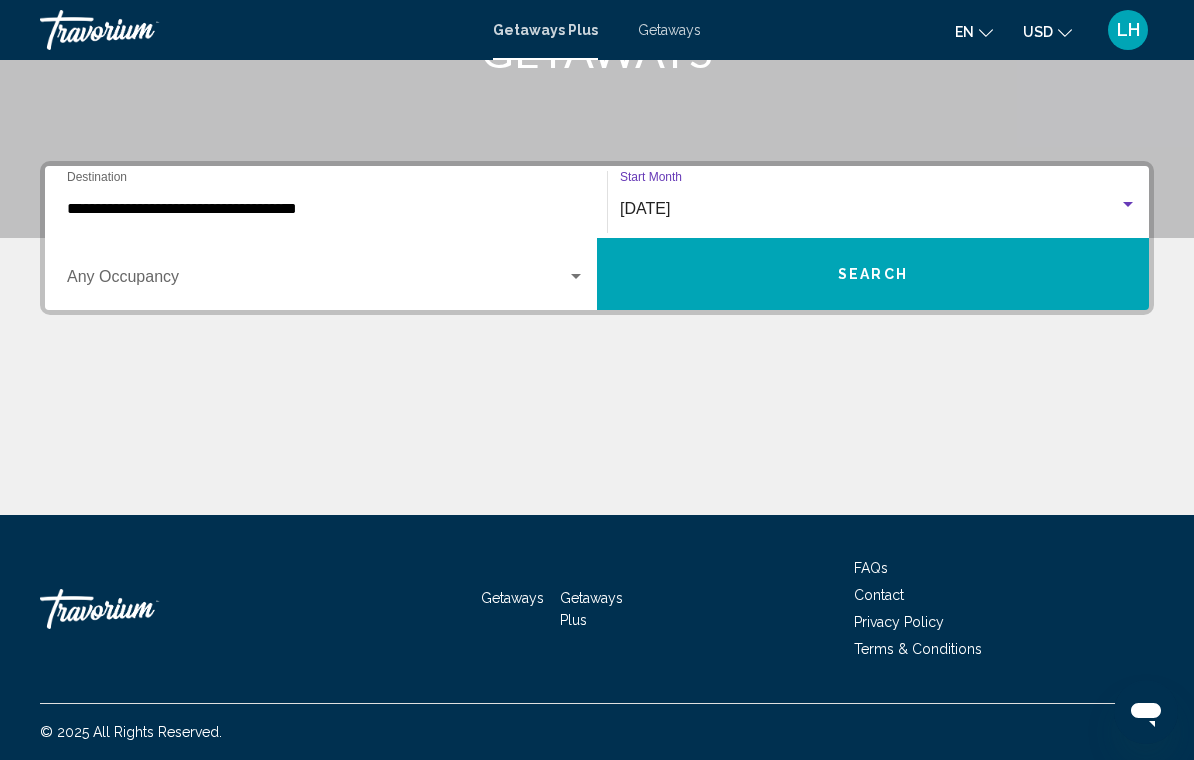 click on "Search" at bounding box center (873, 275) 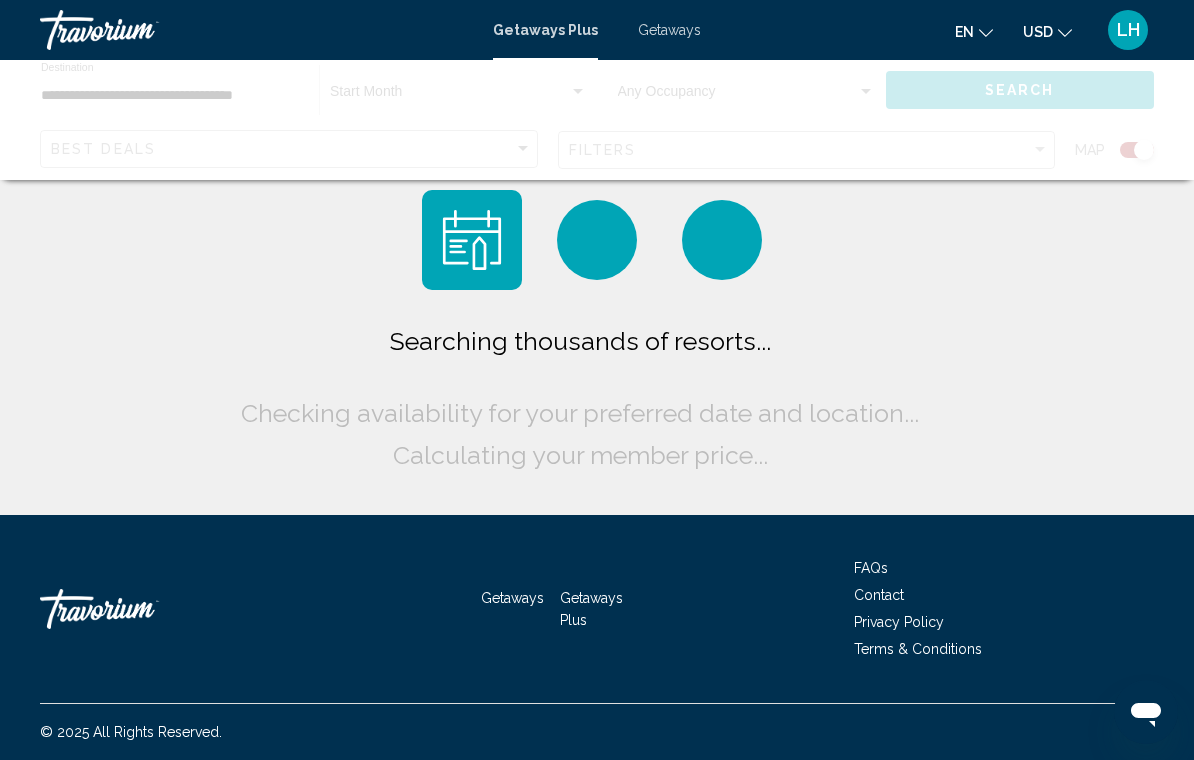 scroll, scrollTop: 31, scrollLeft: 0, axis: vertical 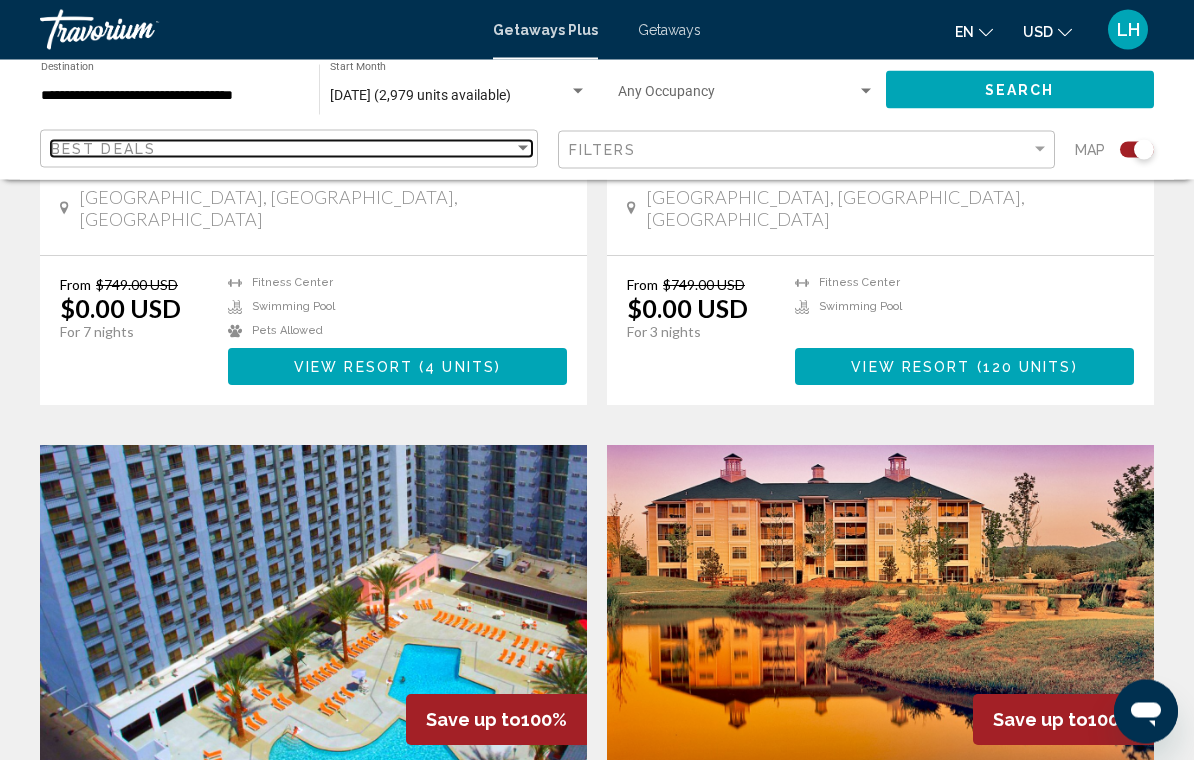 click on "Best Deals" at bounding box center (103, 149) 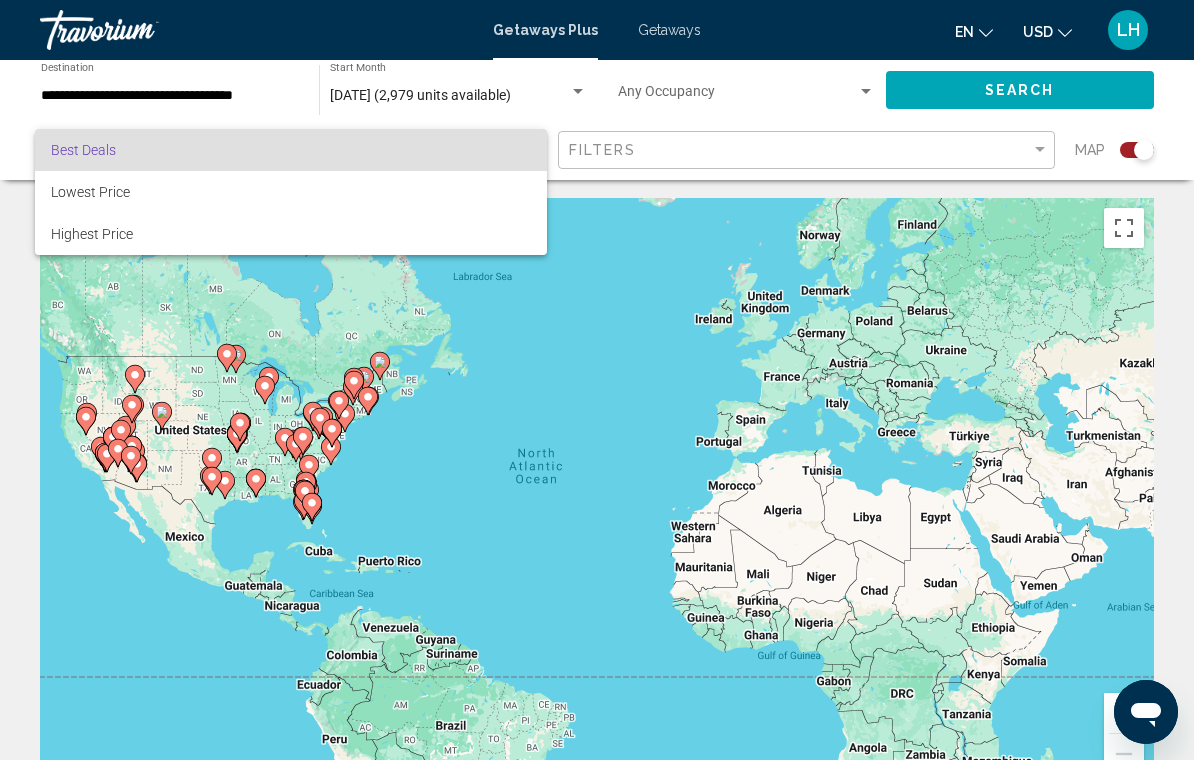 scroll, scrollTop: 0, scrollLeft: 0, axis: both 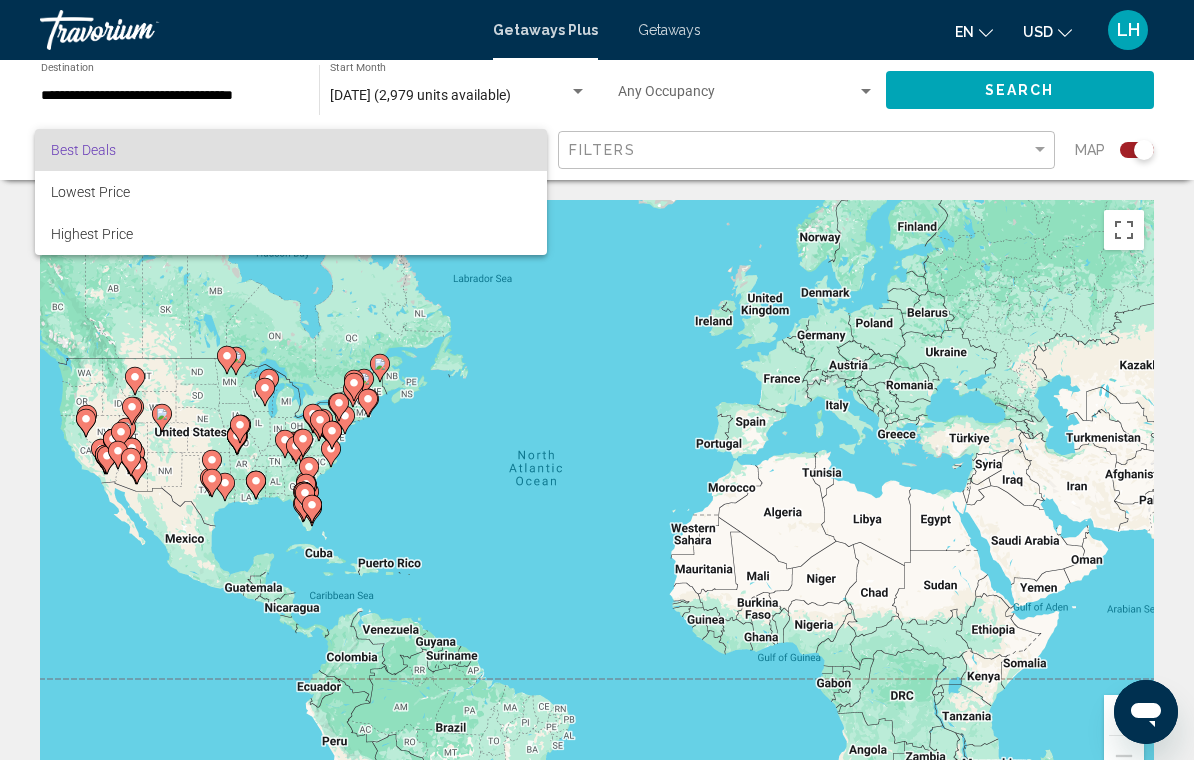 click at bounding box center [597, 380] 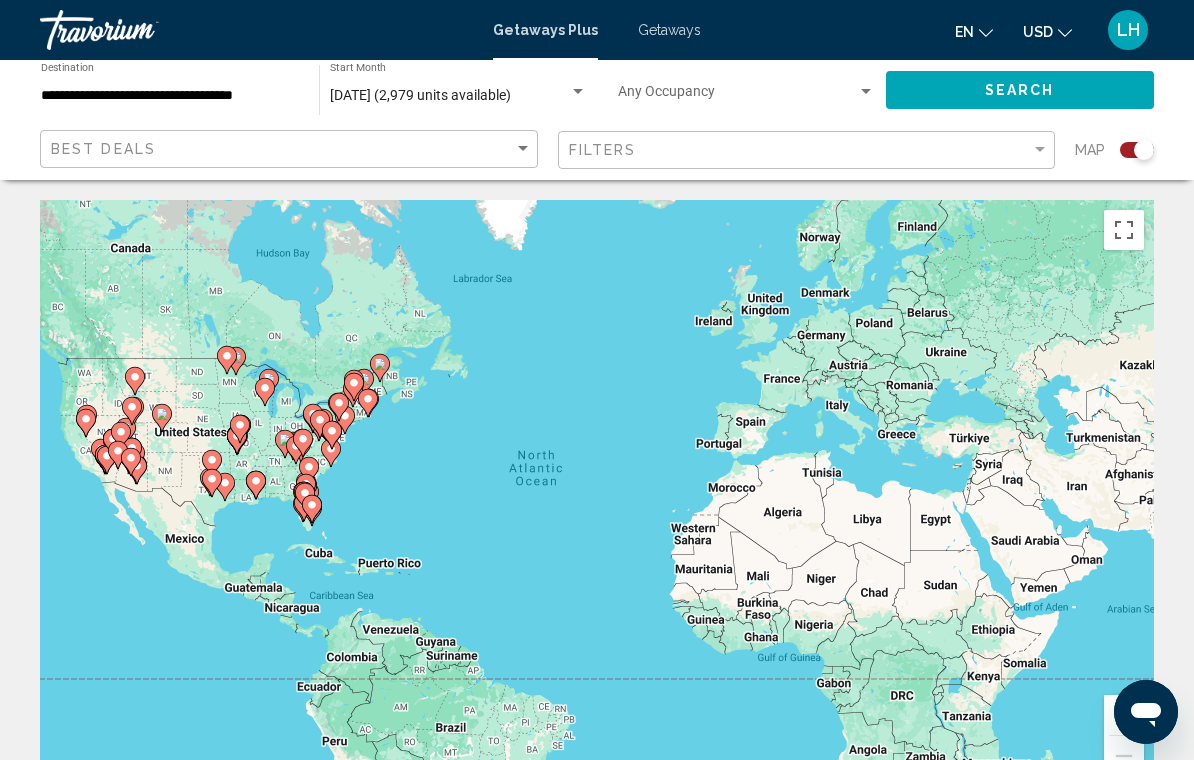 click on "Getaways" at bounding box center [669, 30] 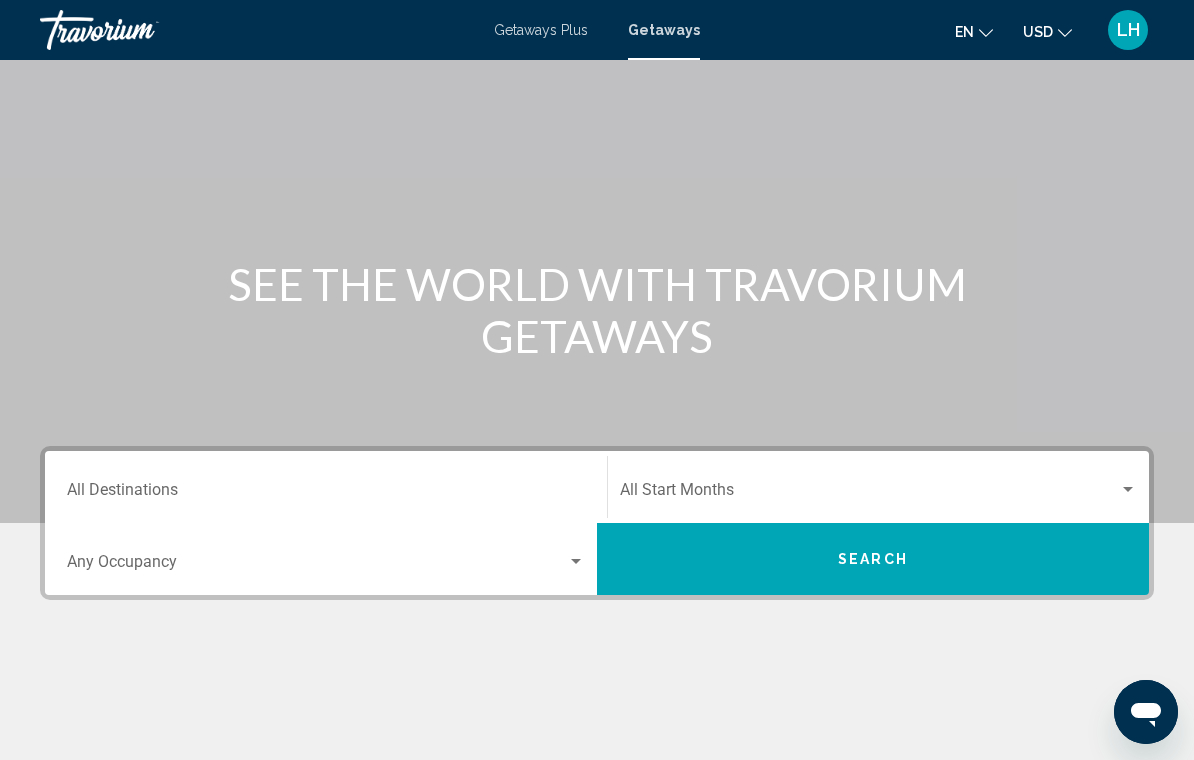 scroll, scrollTop: 0, scrollLeft: 0, axis: both 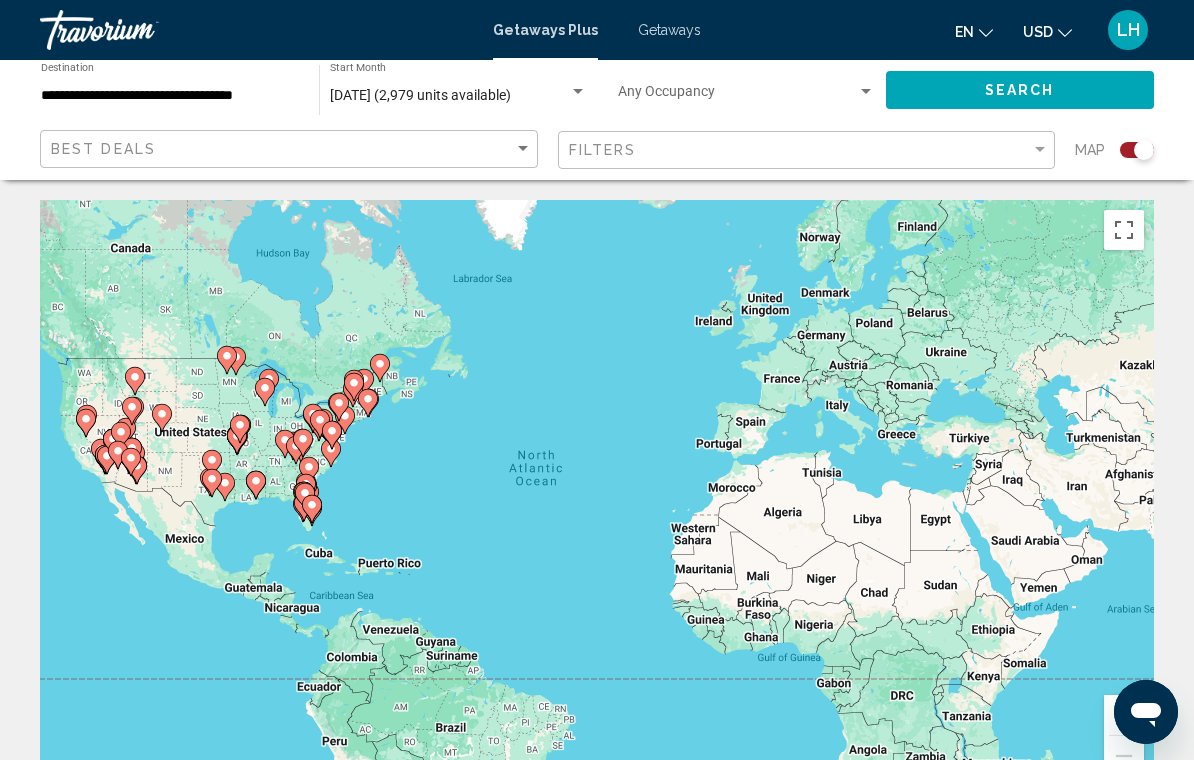 click 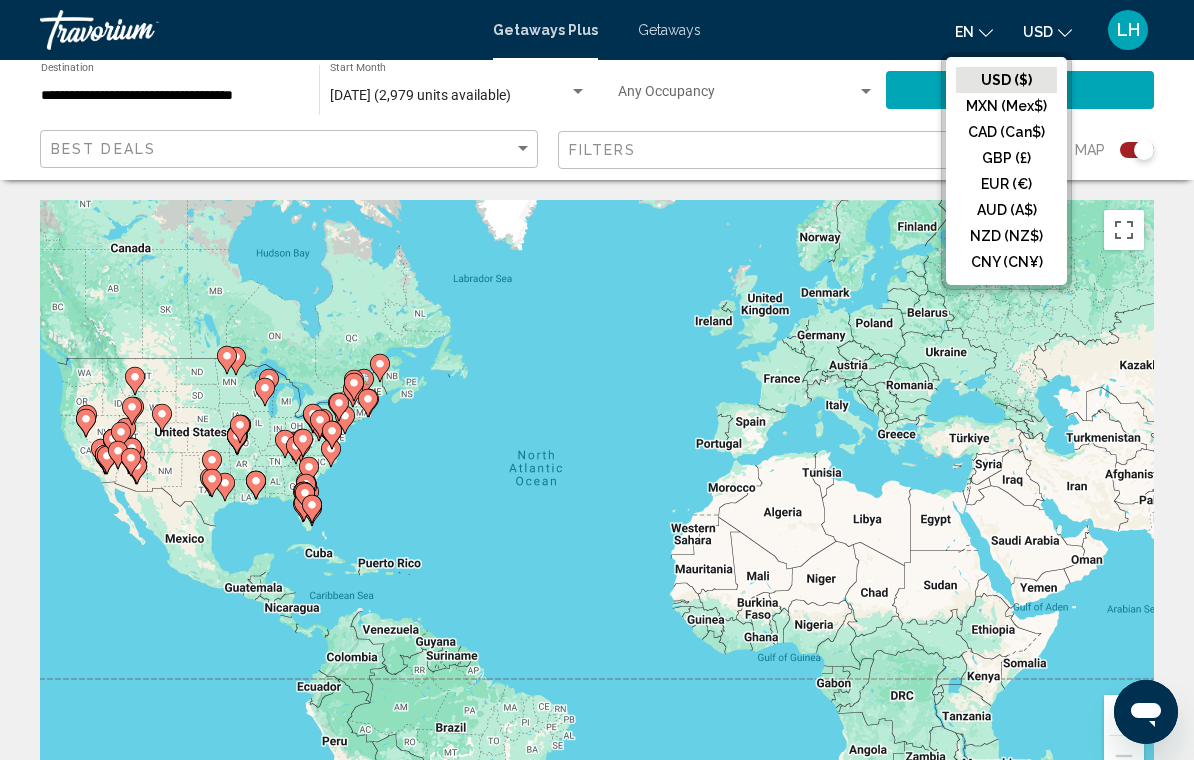 click on "Filters" 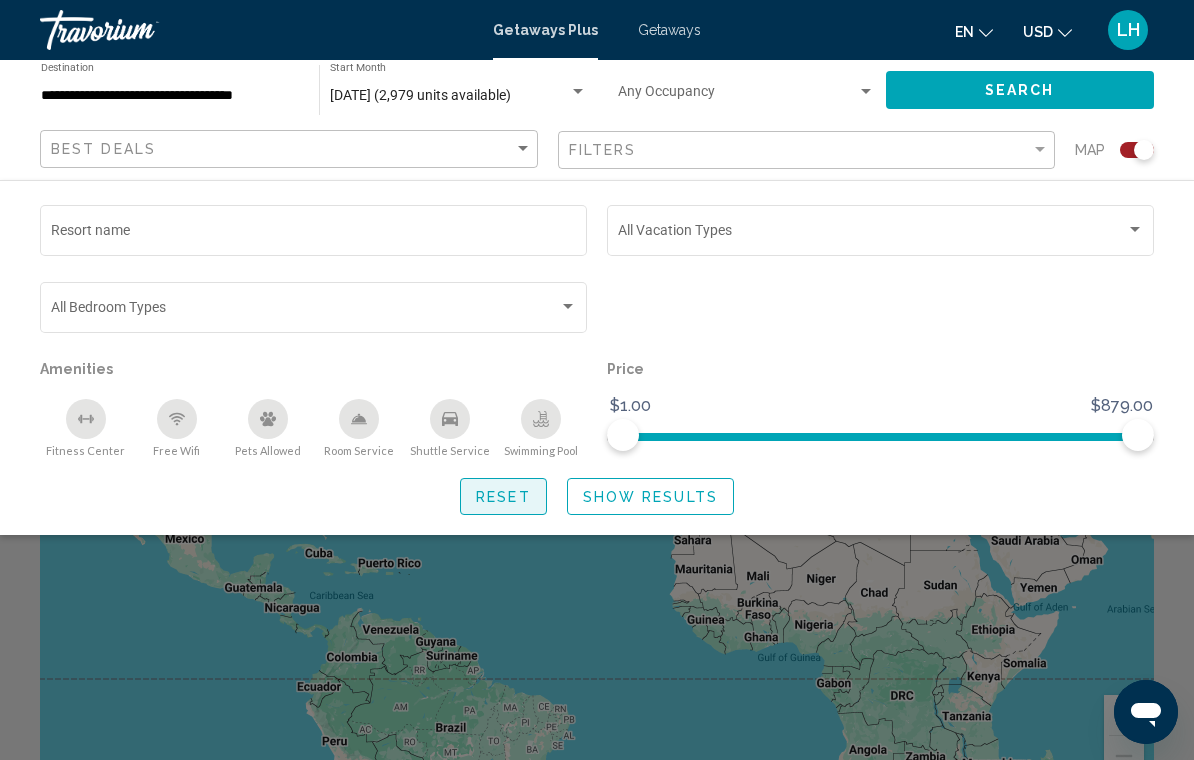 click on "Reset" 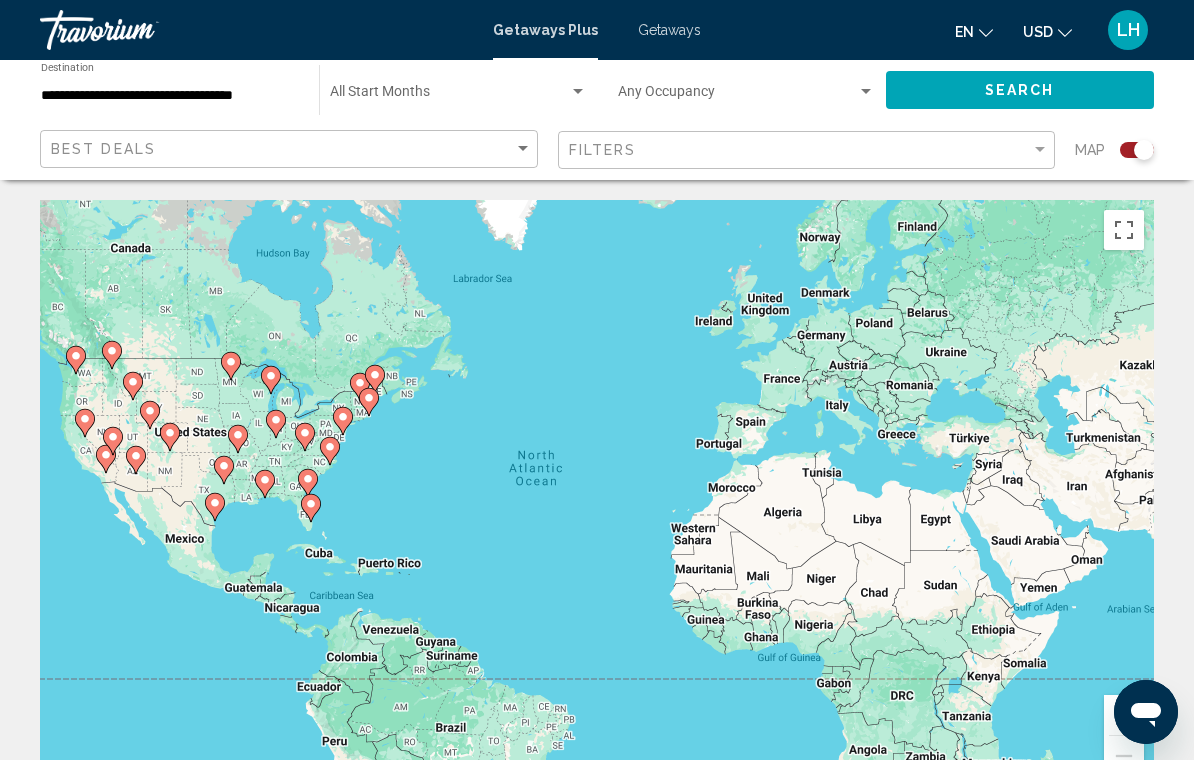 click on "LH" at bounding box center [1128, 30] 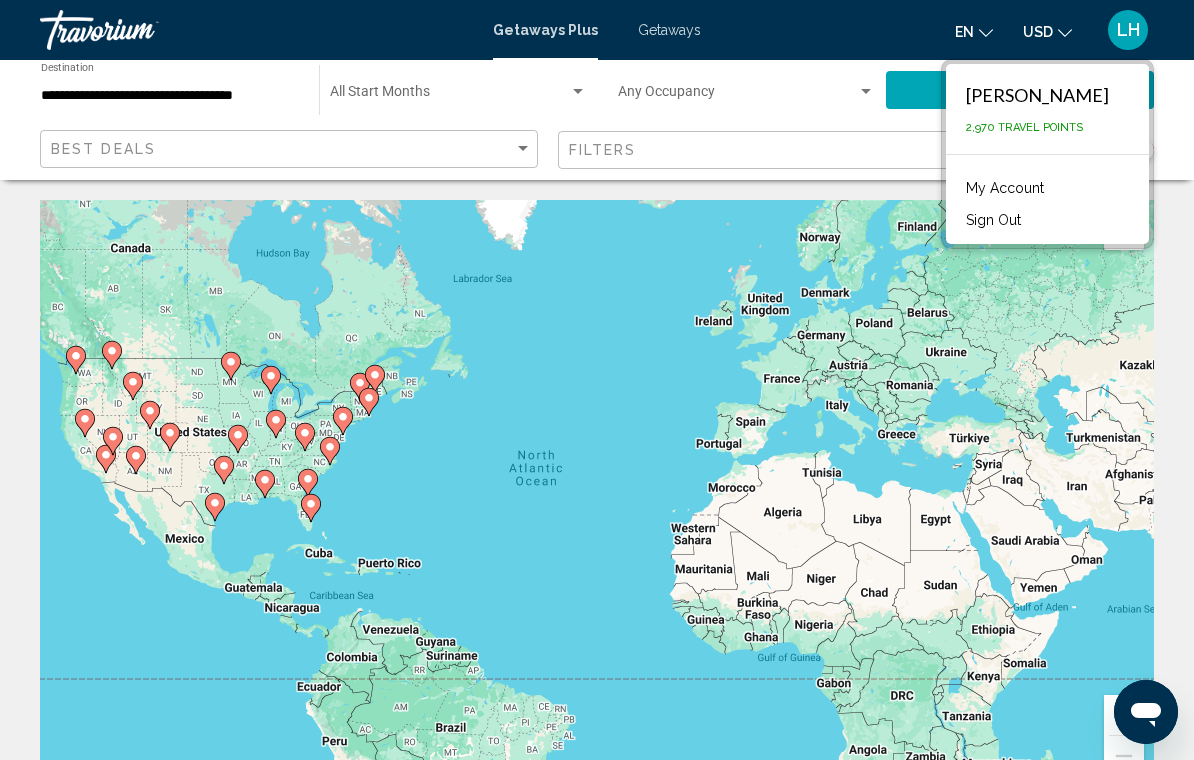 click on "To navigate, press the arrow keys. To activate drag with keyboard, press Alt + Enter. Once in keyboard drag state, use the arrow keys to move the marker. To complete the drag, press the Enter key. To cancel, press Escape." at bounding box center (597, 500) 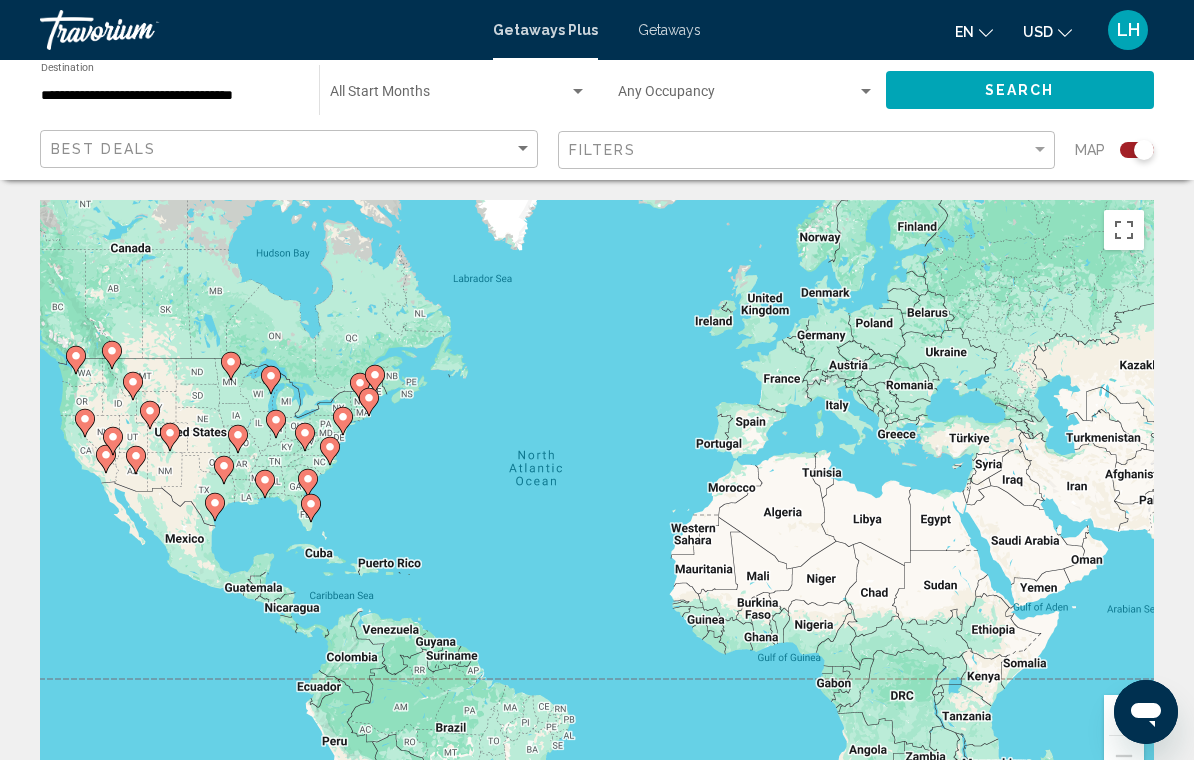 click on "en" 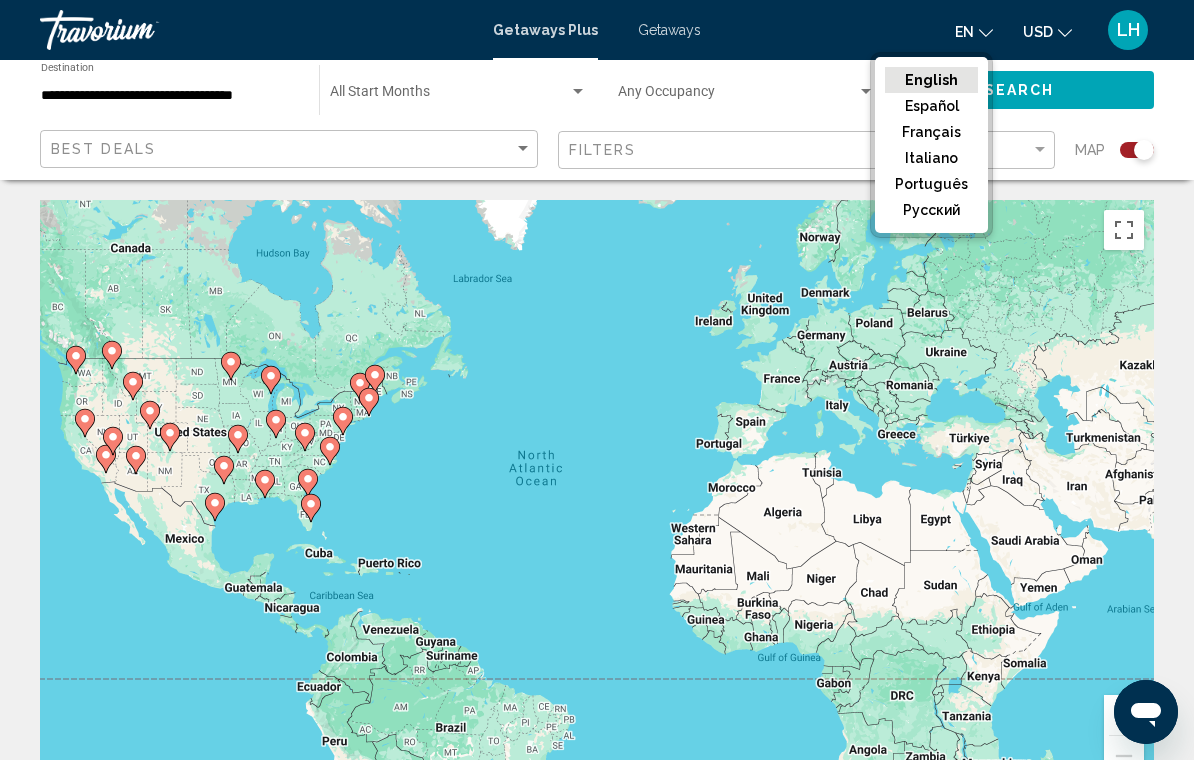 click on "русский" 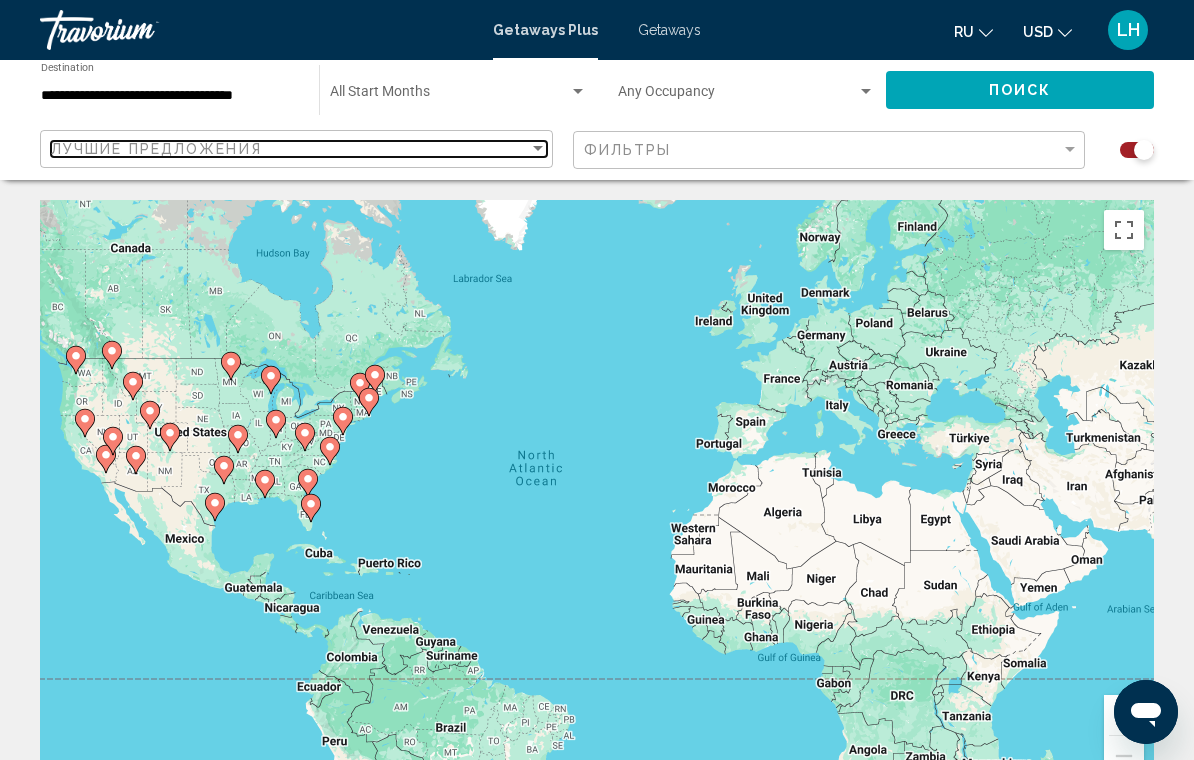 click at bounding box center (538, 149) 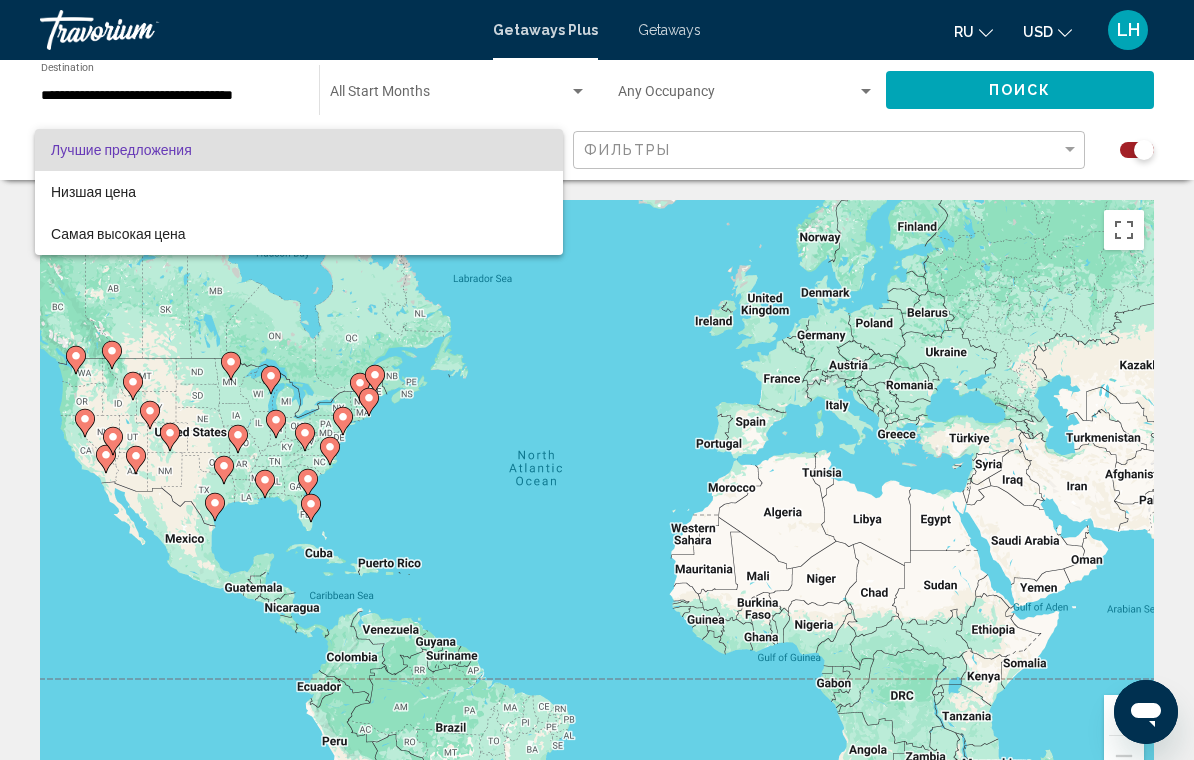click at bounding box center [597, 380] 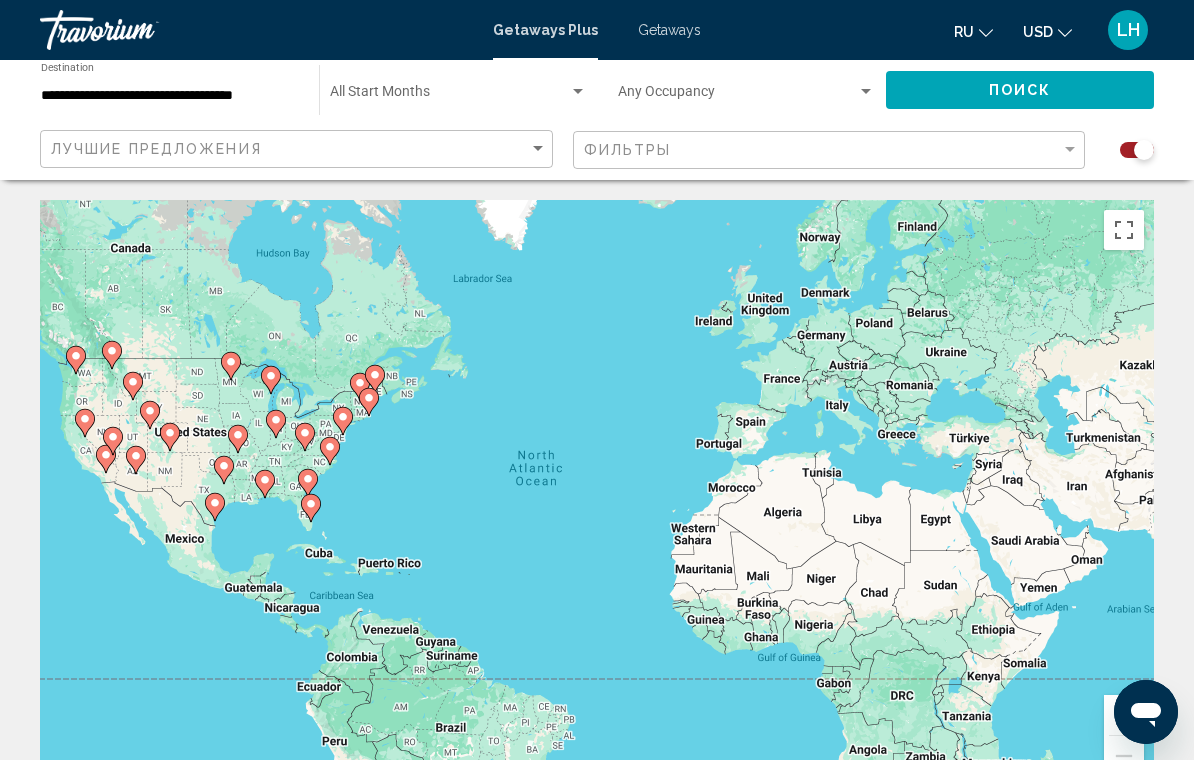 click 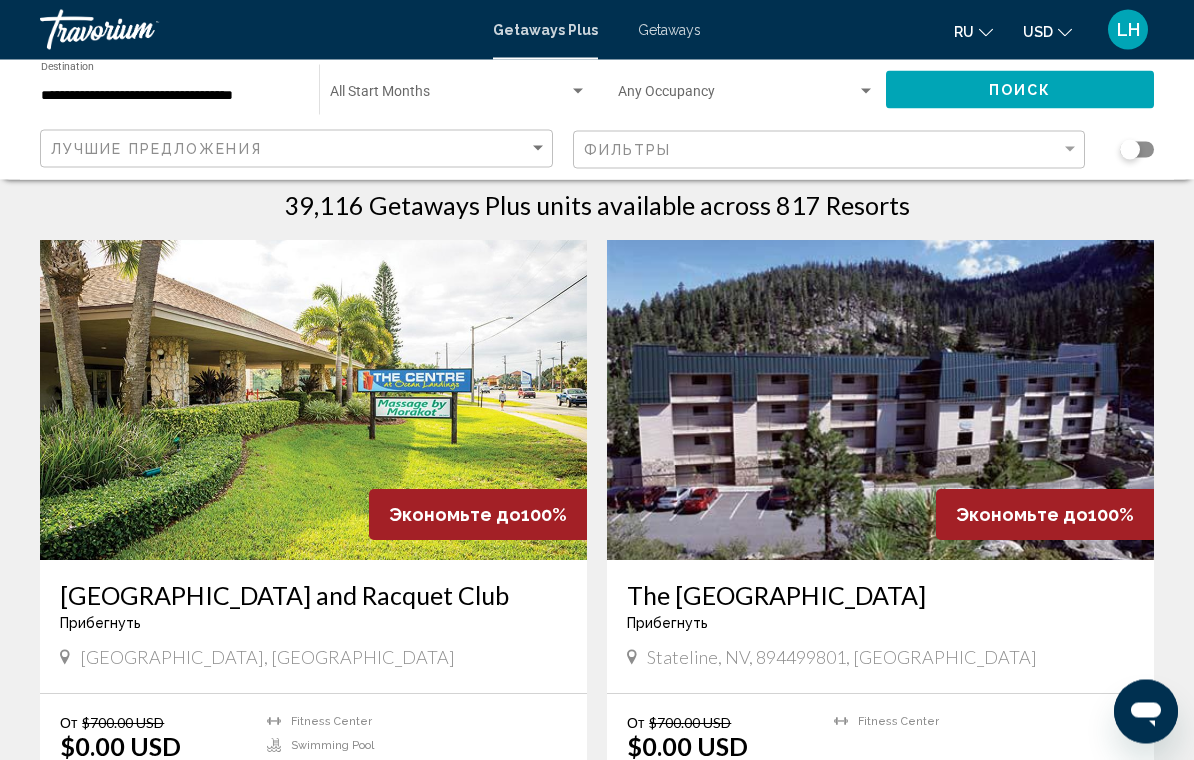 scroll, scrollTop: 0, scrollLeft: 0, axis: both 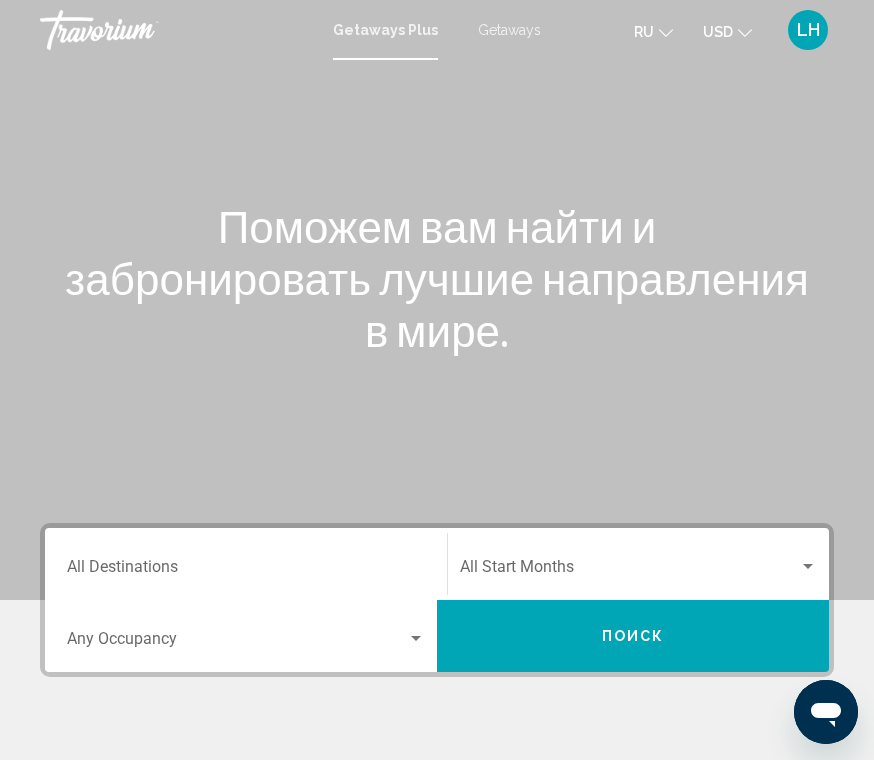 click at bounding box center (437, 300) 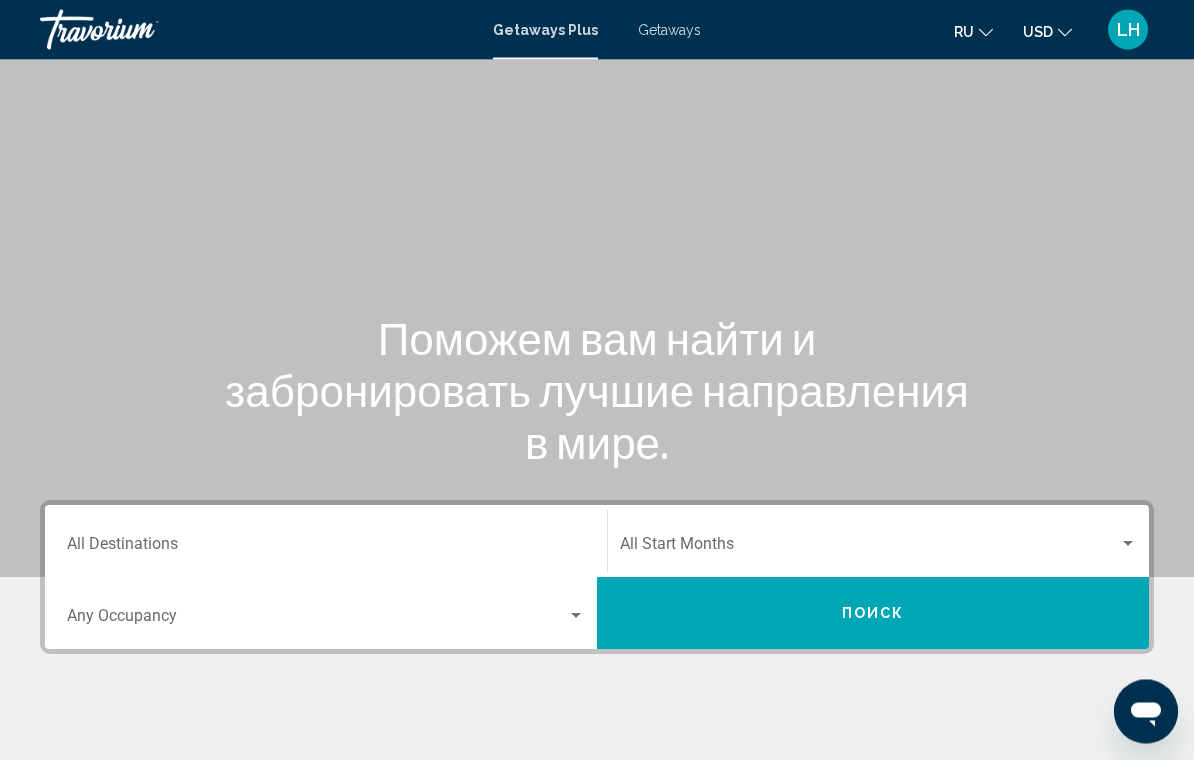 scroll, scrollTop: 0, scrollLeft: 0, axis: both 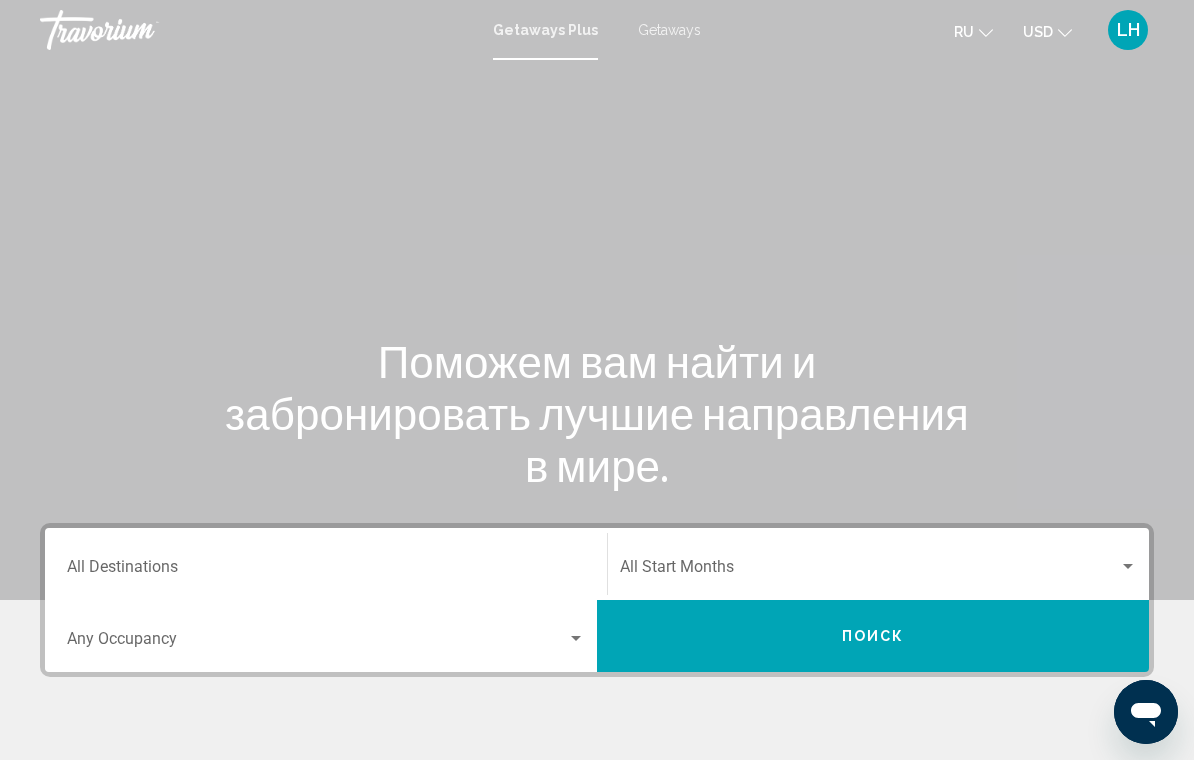 click on "Destination All Destinations" at bounding box center [326, 571] 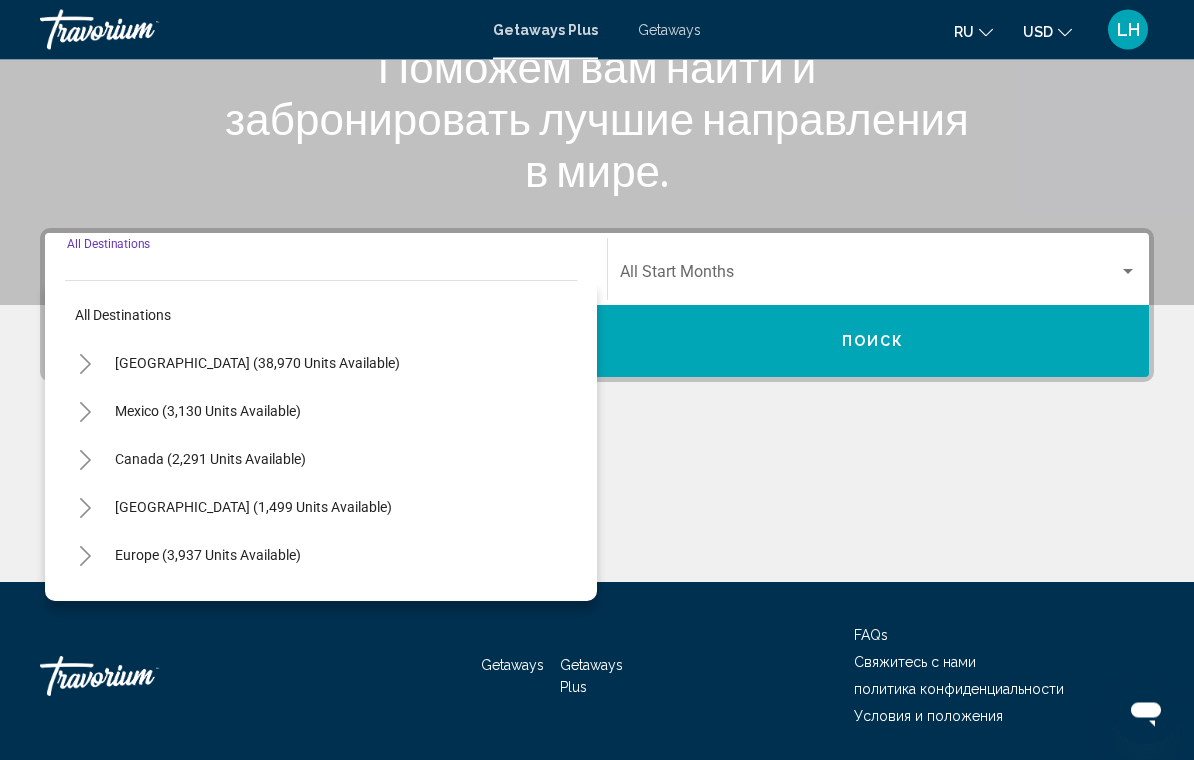 scroll, scrollTop: 362, scrollLeft: 0, axis: vertical 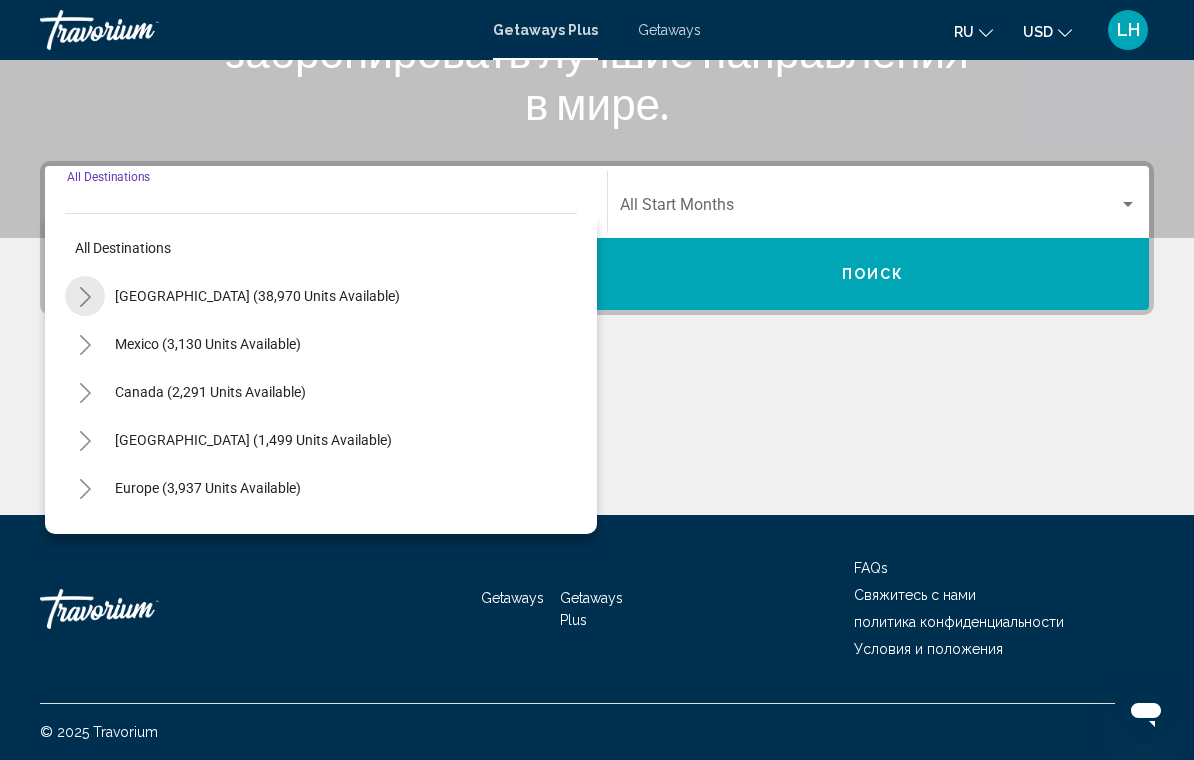 click 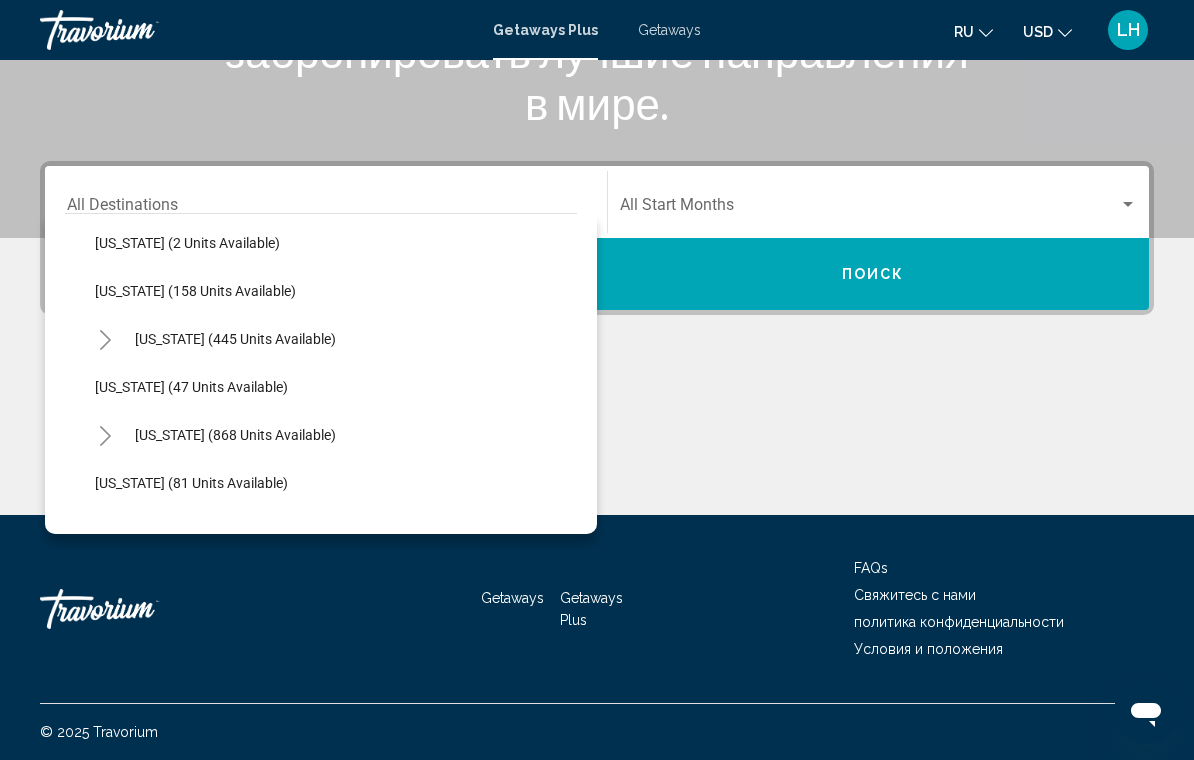 scroll, scrollTop: 608, scrollLeft: 0, axis: vertical 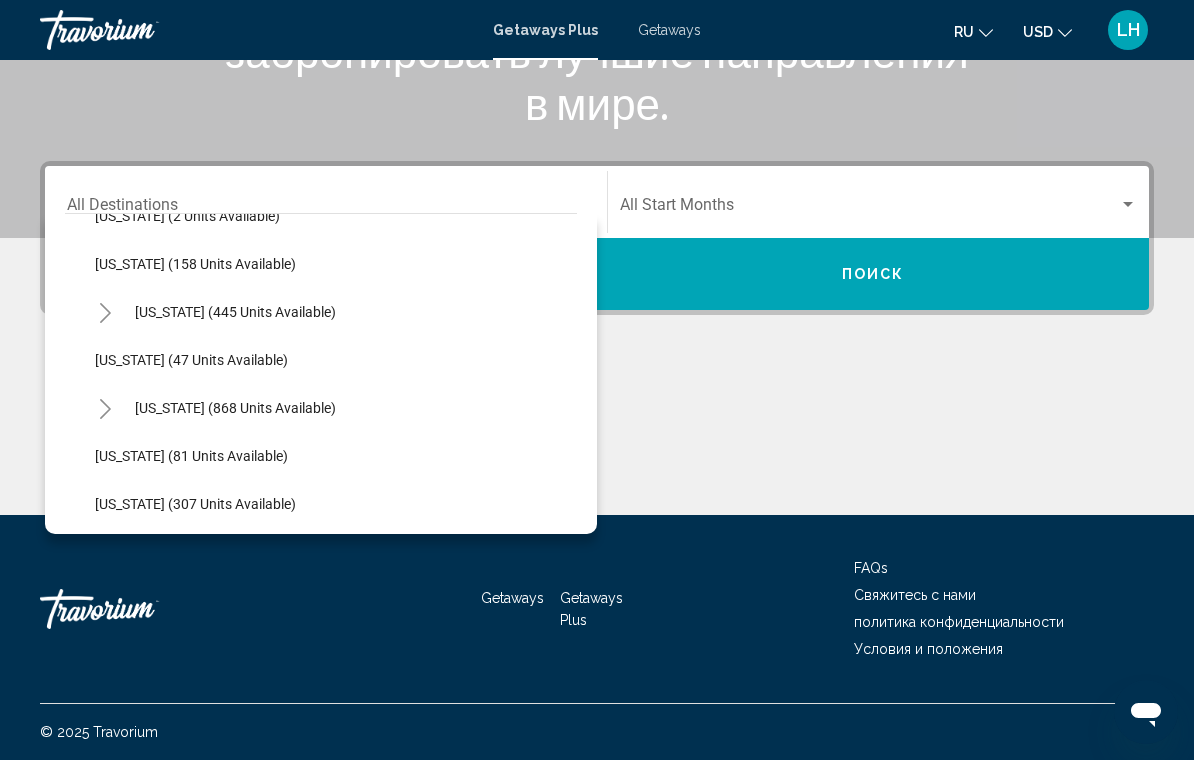 click at bounding box center [597, 440] 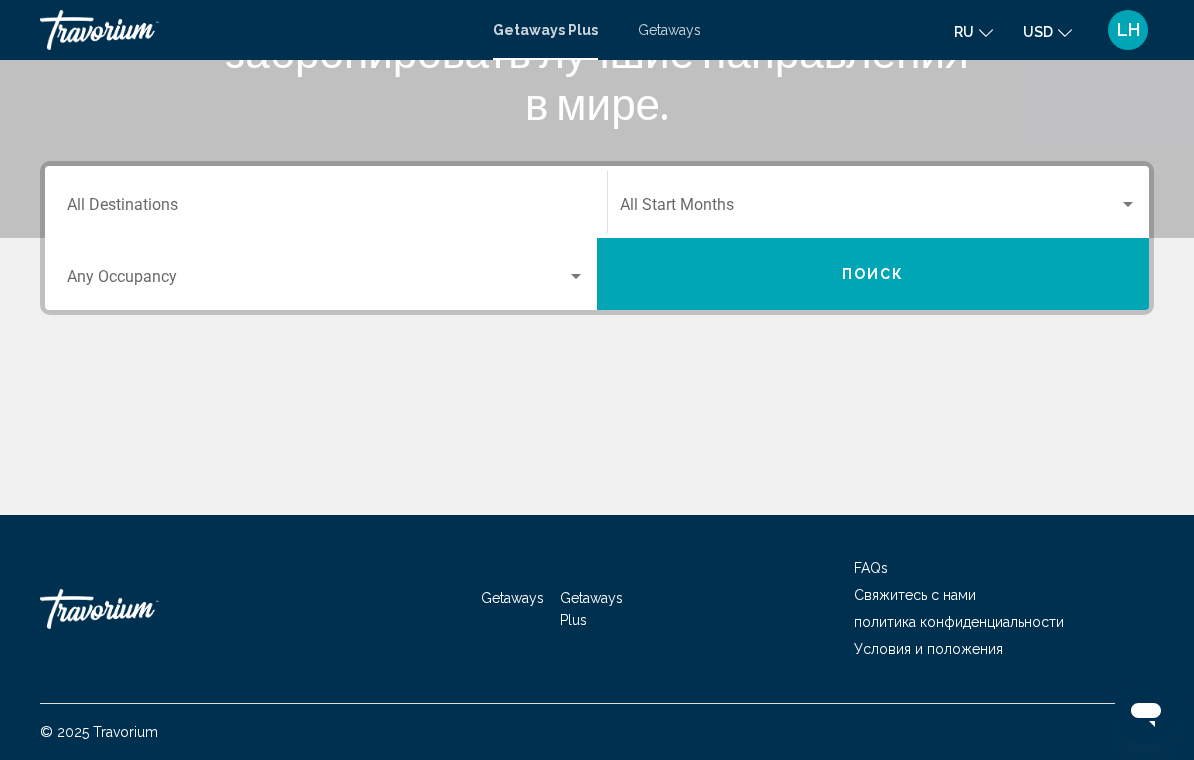 click on "Destination All Destinations" at bounding box center (326, 209) 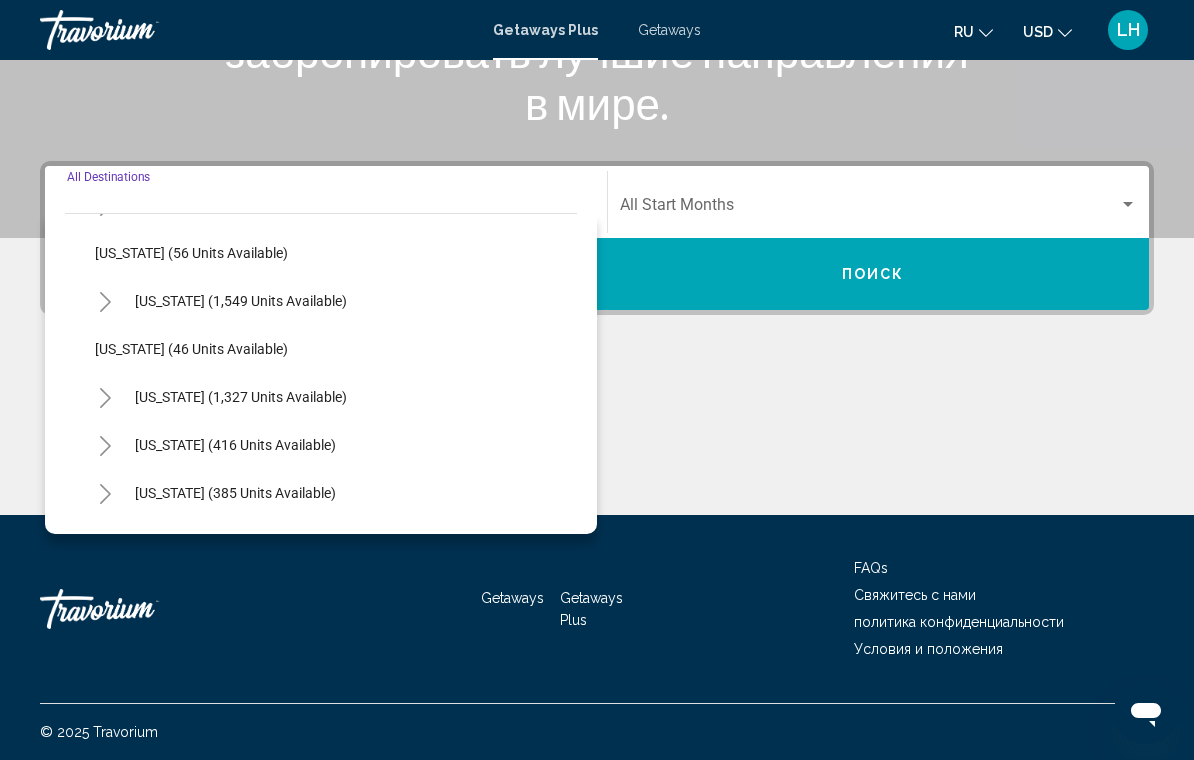 scroll, scrollTop: 1289, scrollLeft: 0, axis: vertical 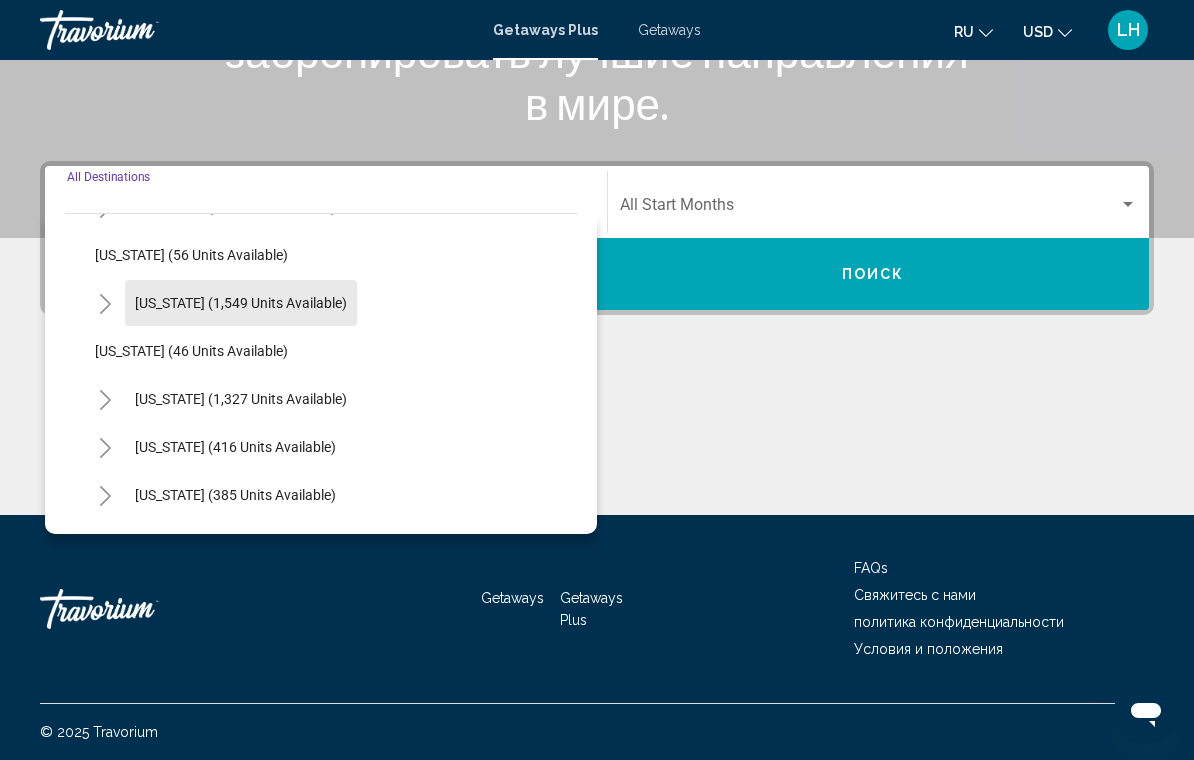 click on "Pennsylvania (1,549 units available)" 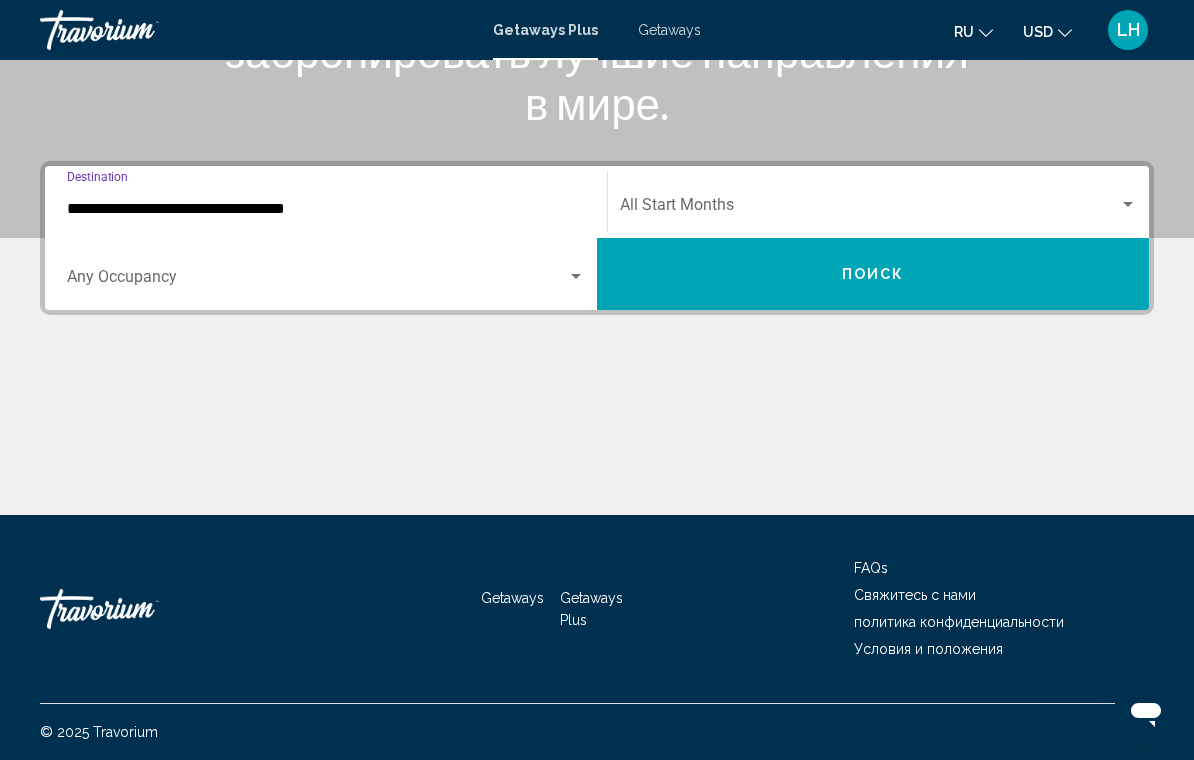 click at bounding box center (317, 281) 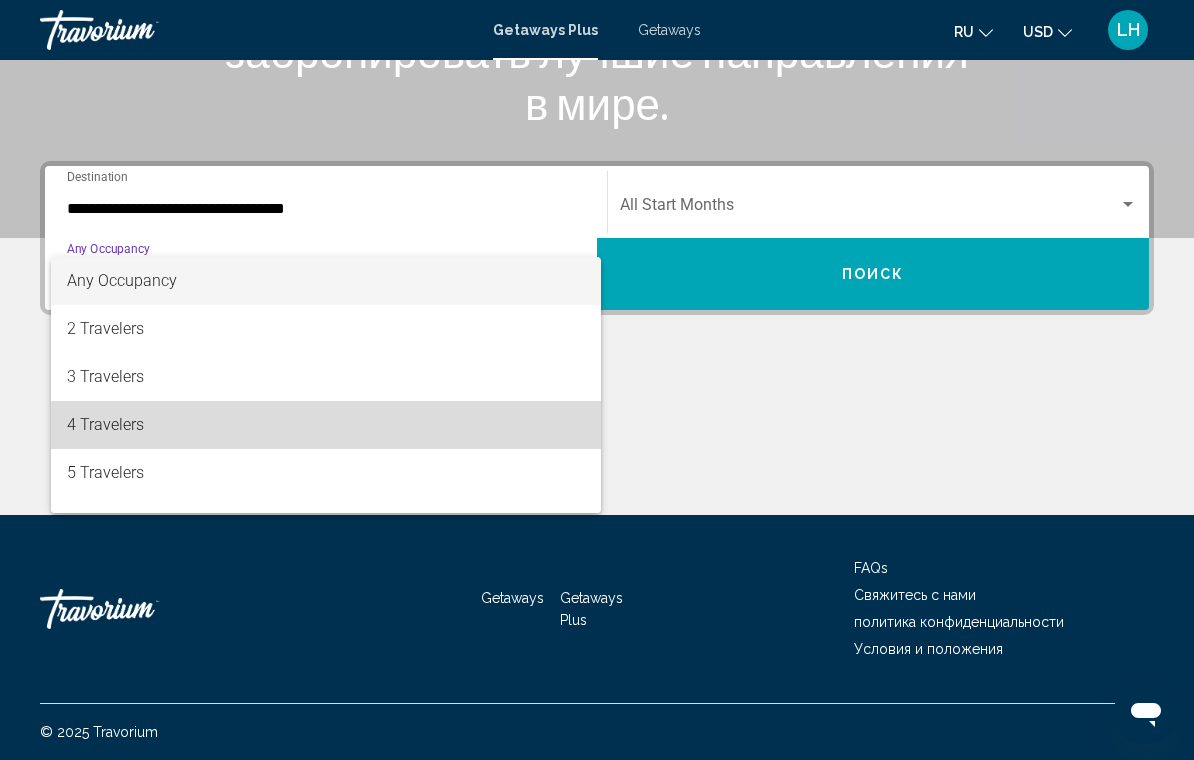 click on "4 Travelers" at bounding box center (326, 425) 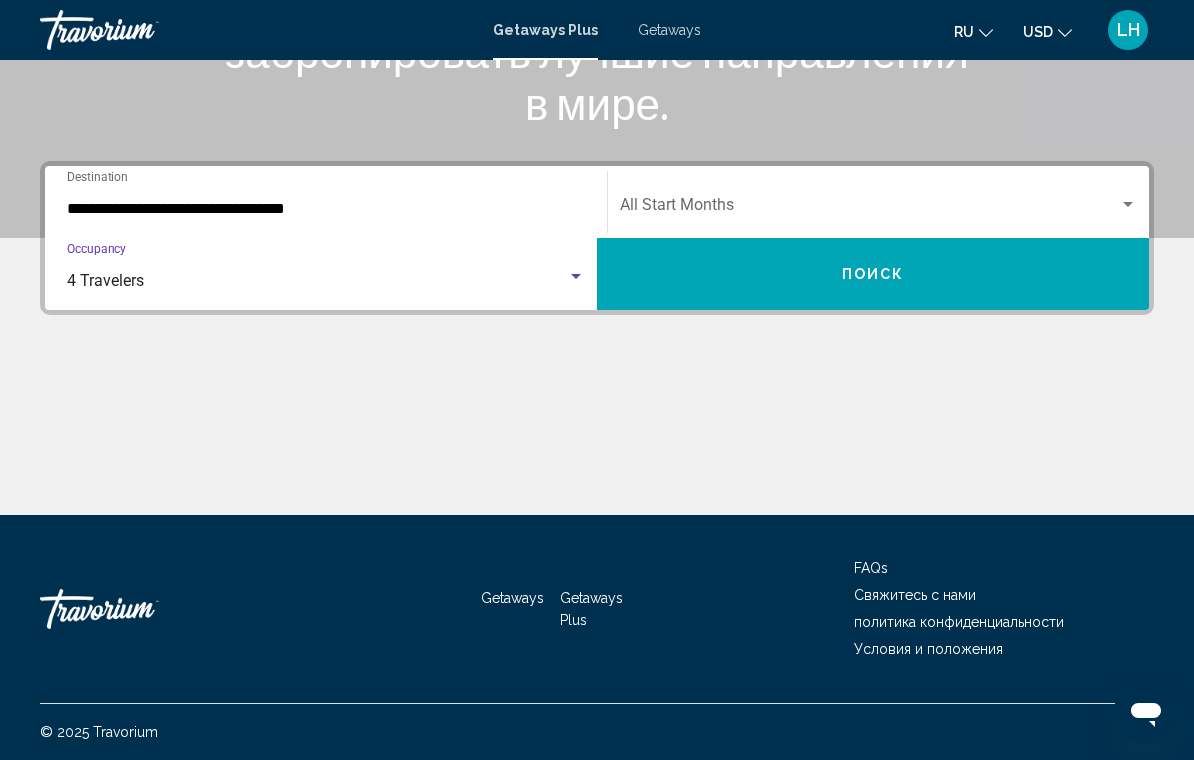 click at bounding box center (869, 209) 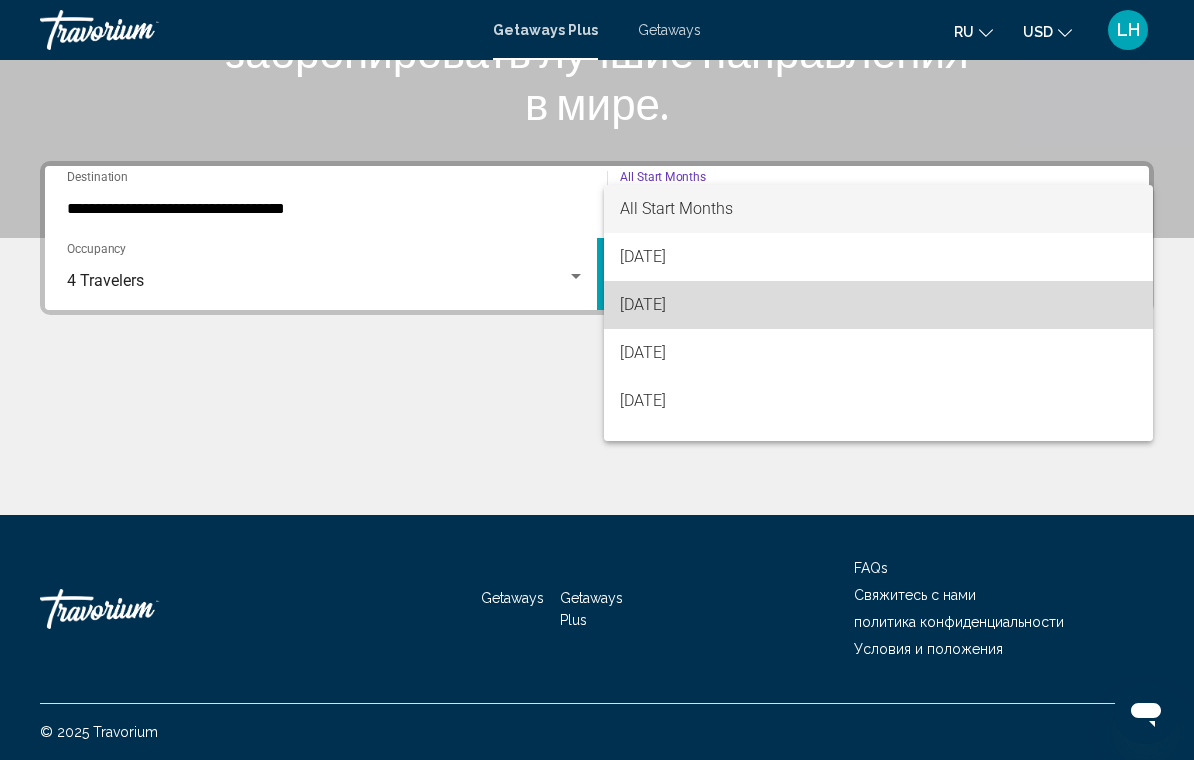 click on "[DATE]" at bounding box center [878, 305] 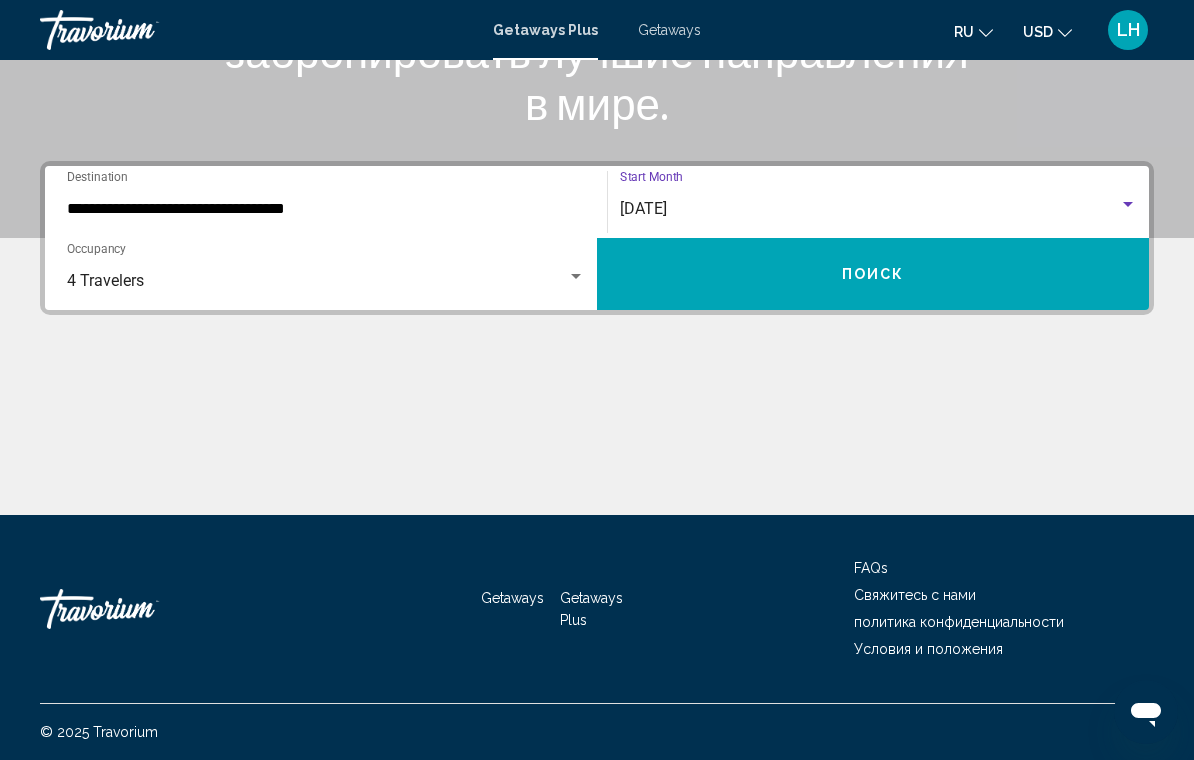 click on "[DATE]" at bounding box center [869, 209] 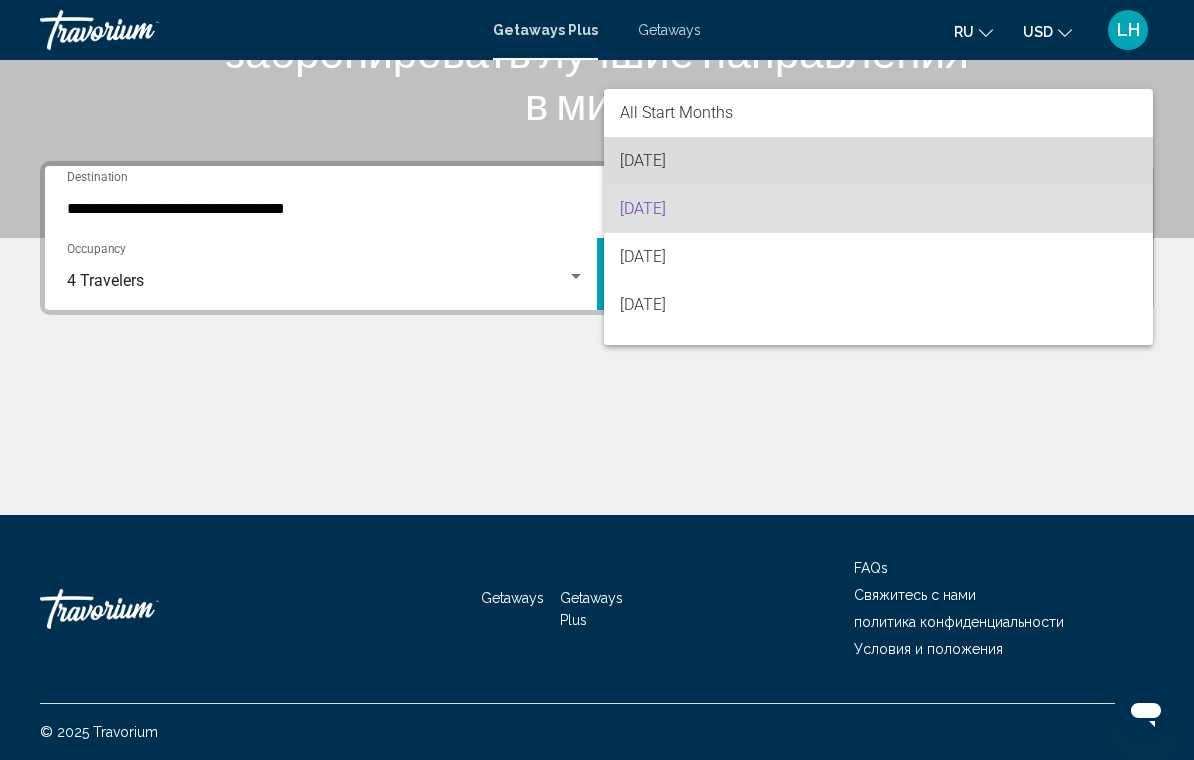 click on "[DATE]" at bounding box center [878, 161] 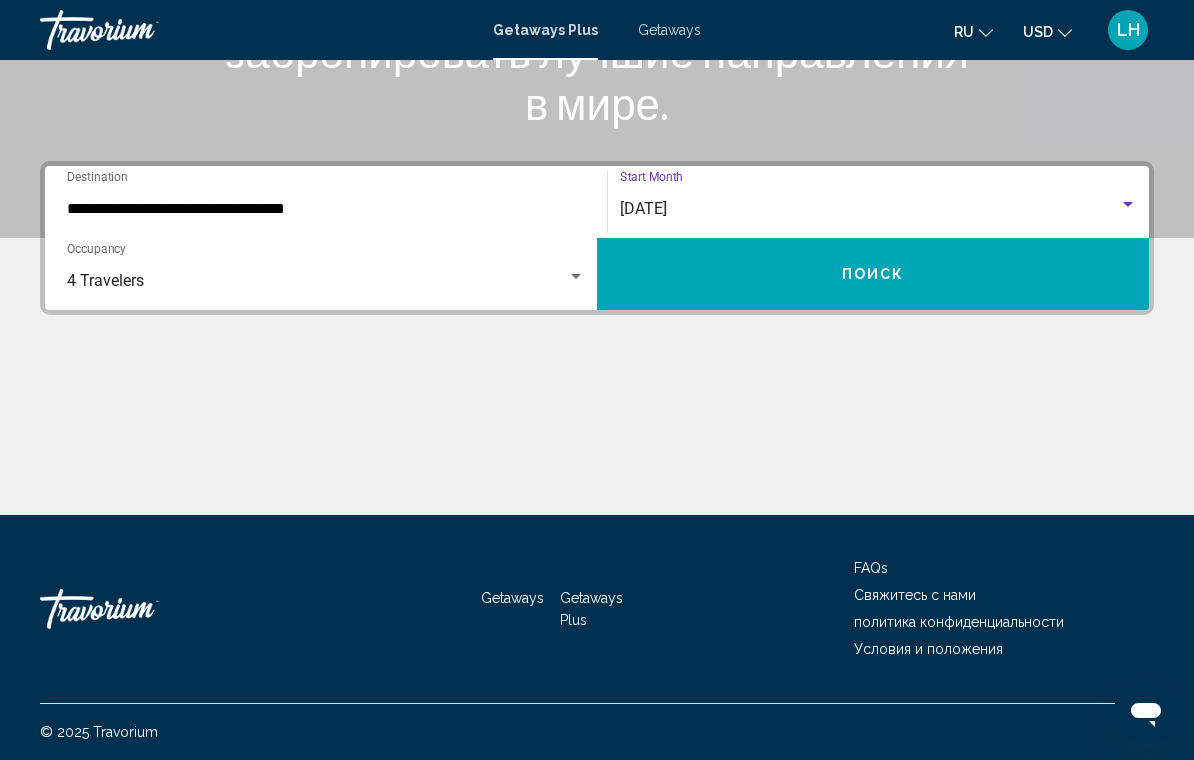 click on "Поиск" at bounding box center [873, 274] 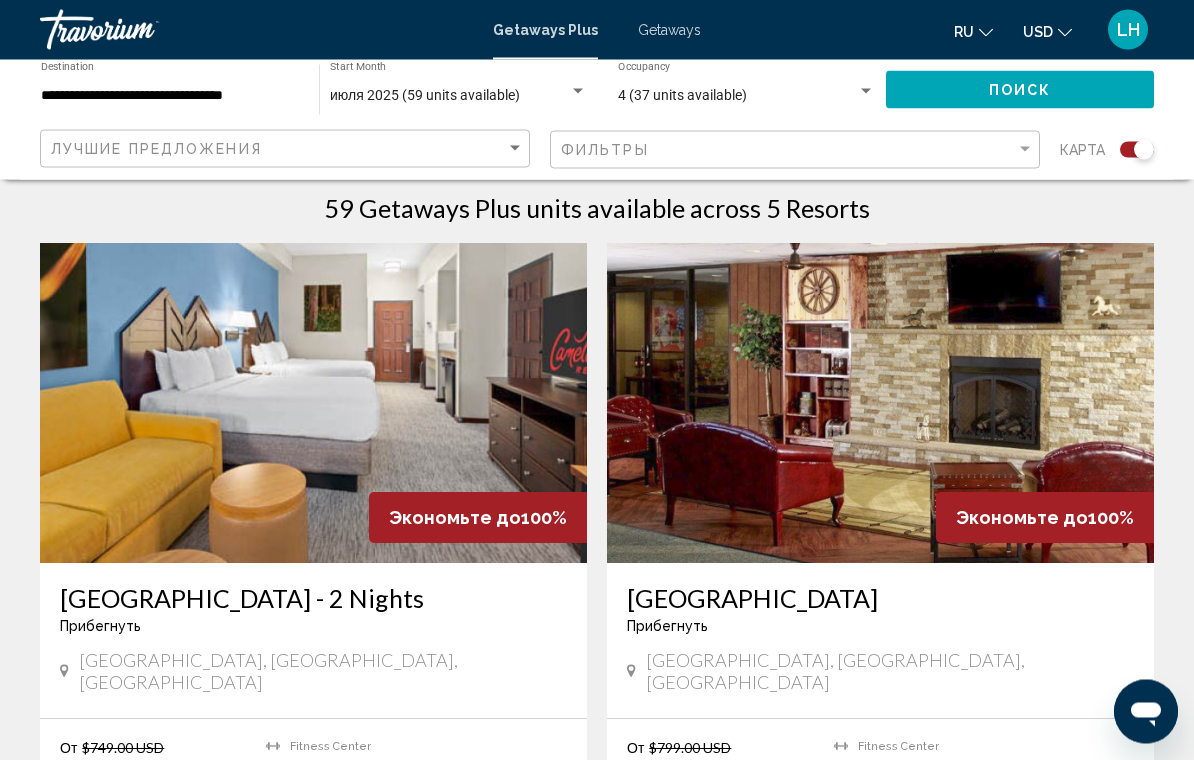 scroll, scrollTop: 648, scrollLeft: 0, axis: vertical 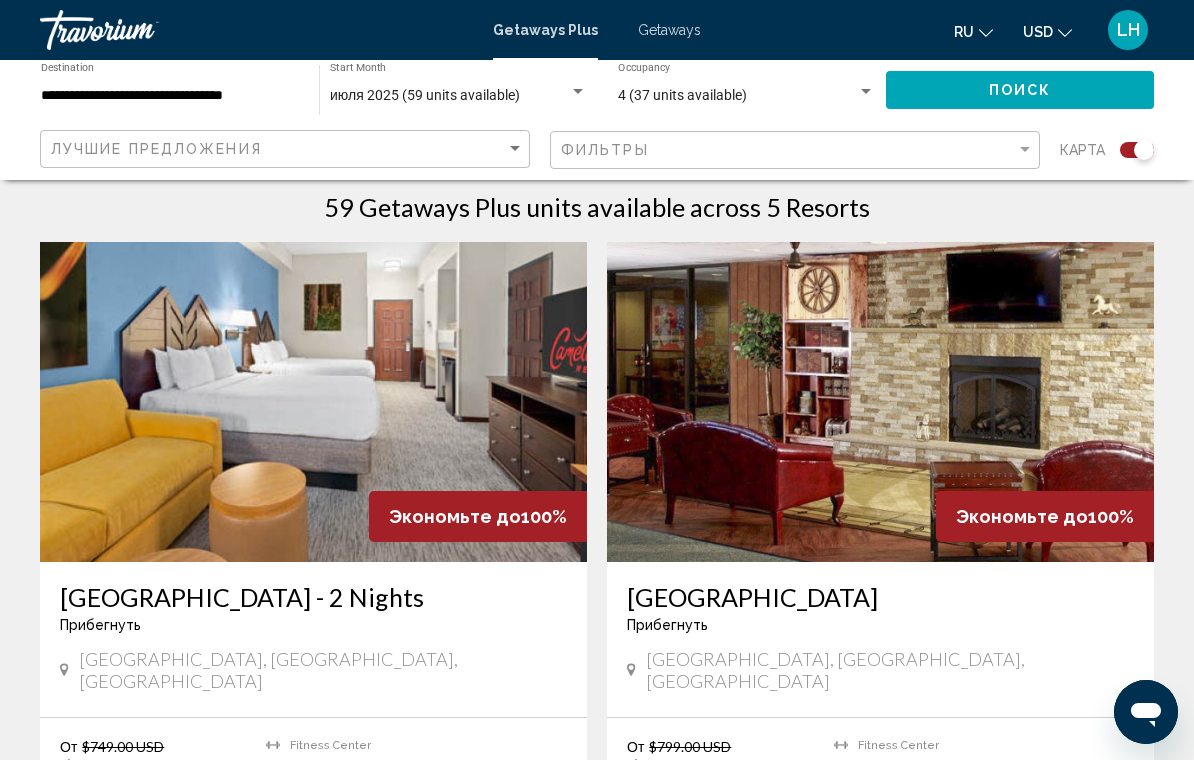 click on "Camelback Resort - 2 Nights" at bounding box center [313, 597] 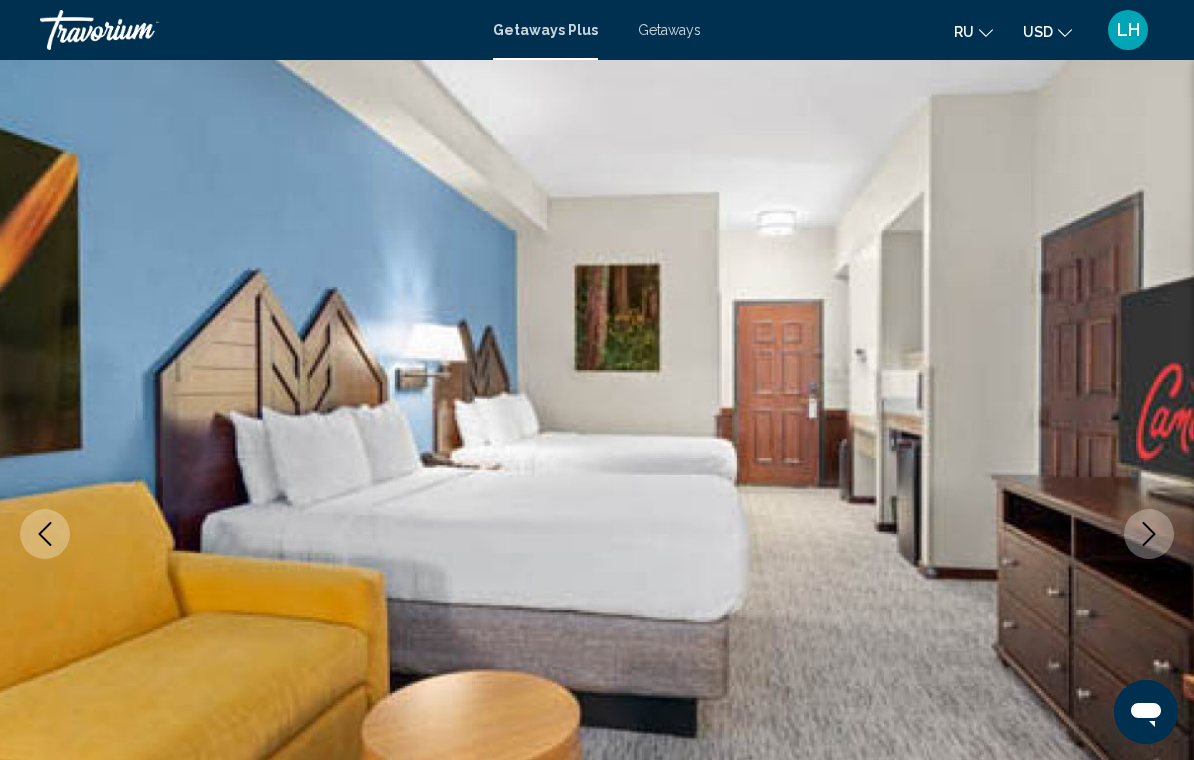 scroll, scrollTop: 0, scrollLeft: 0, axis: both 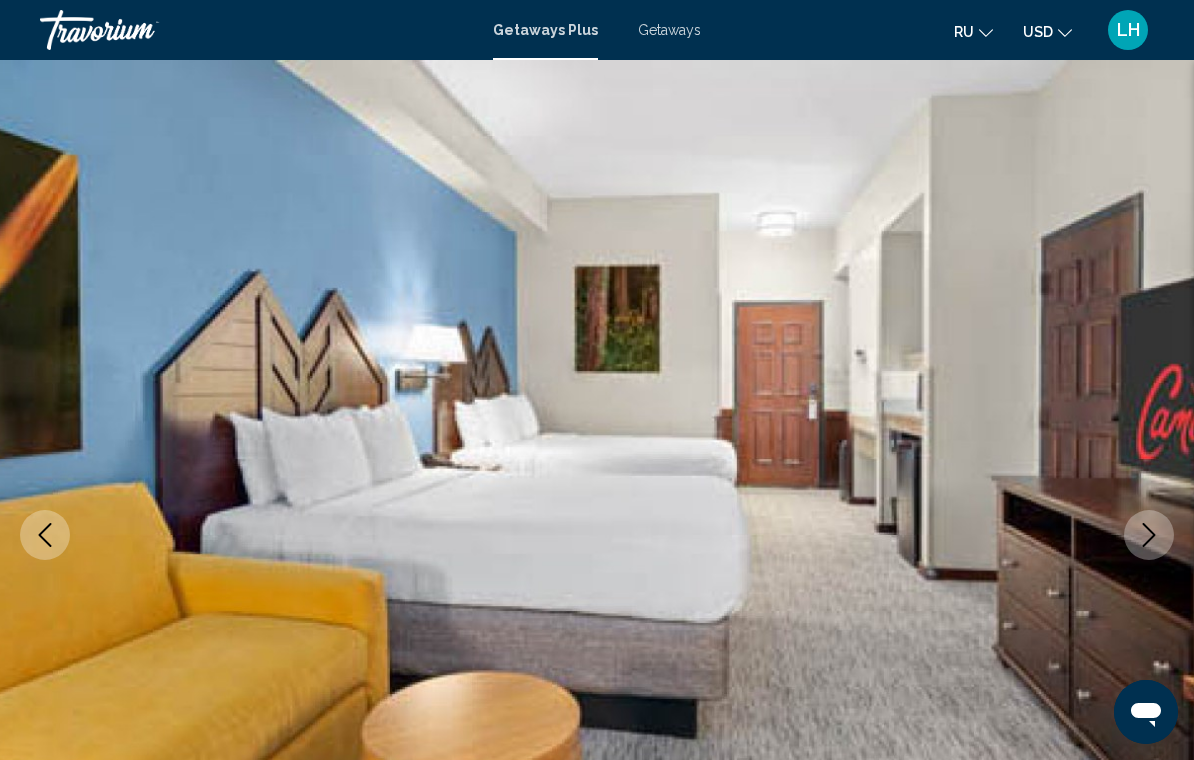 click 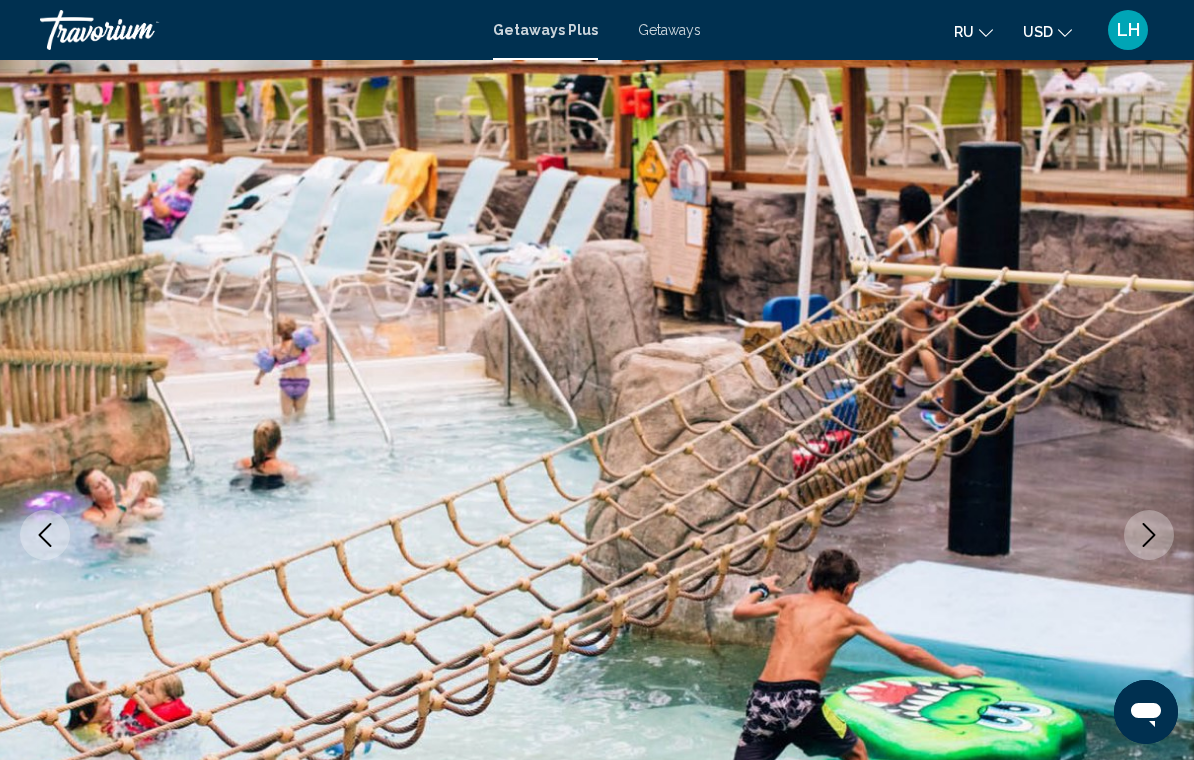 click at bounding box center [1149, 535] 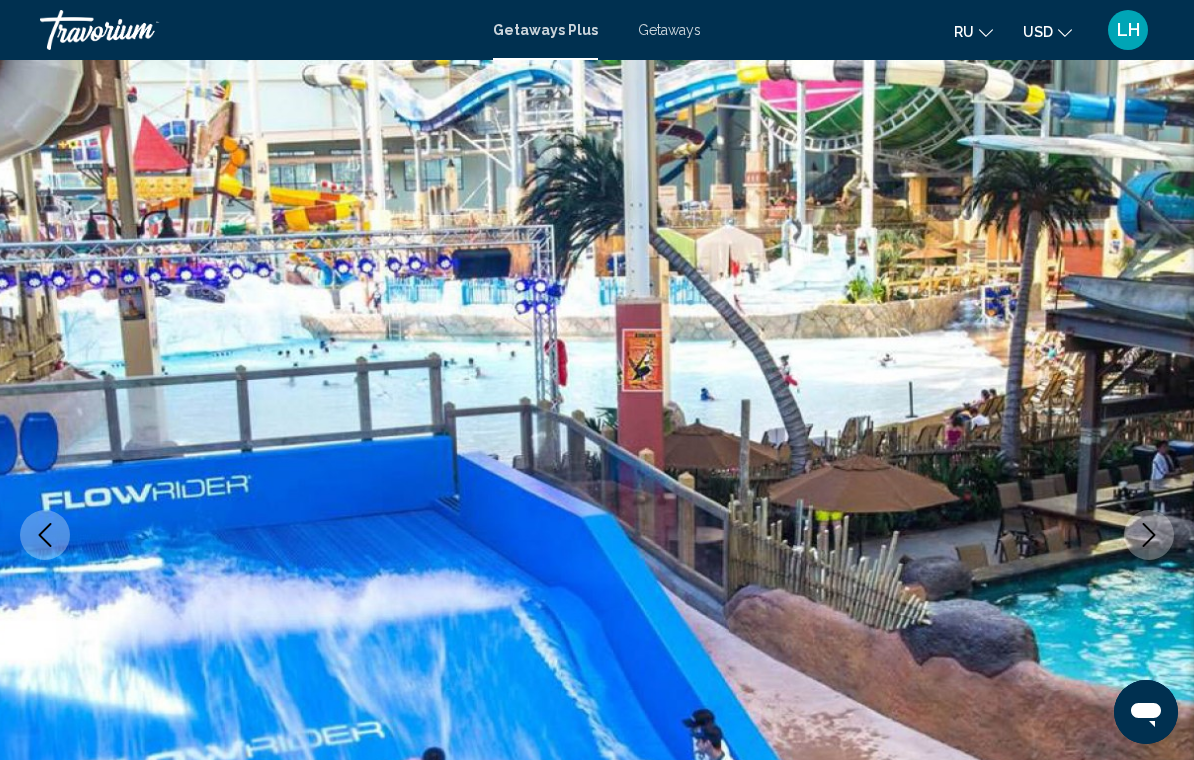 click 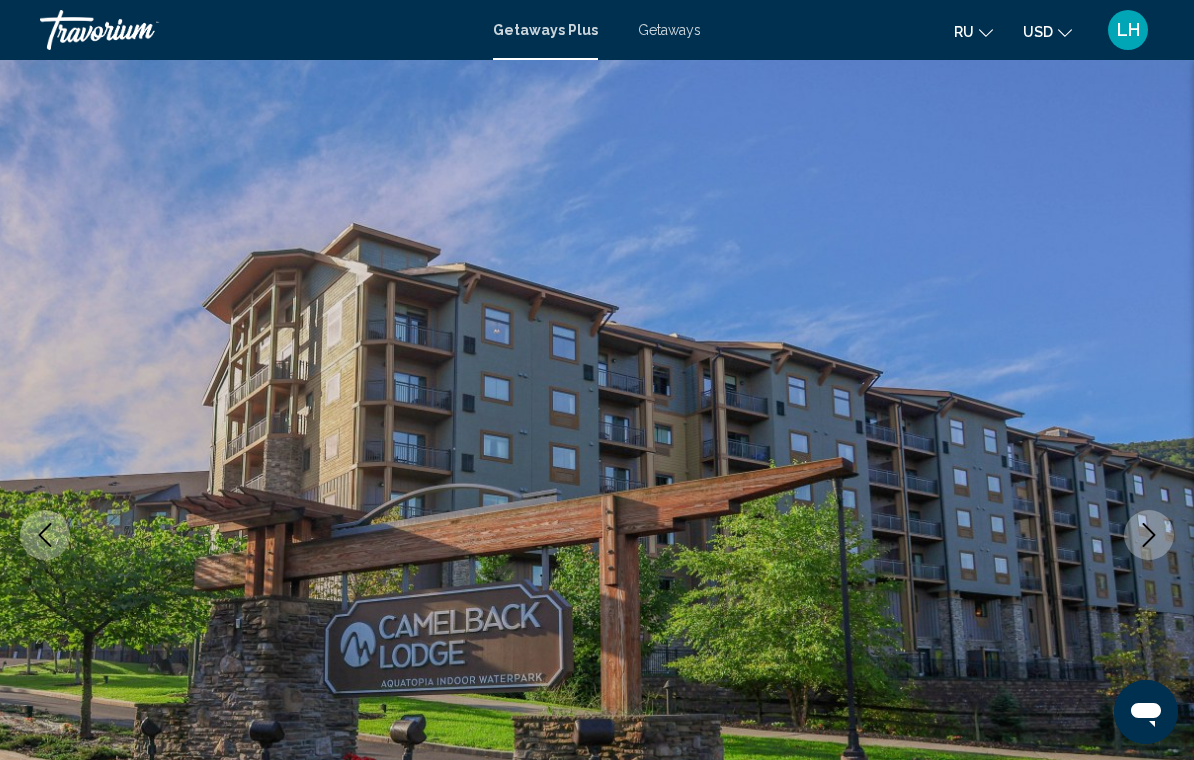 click 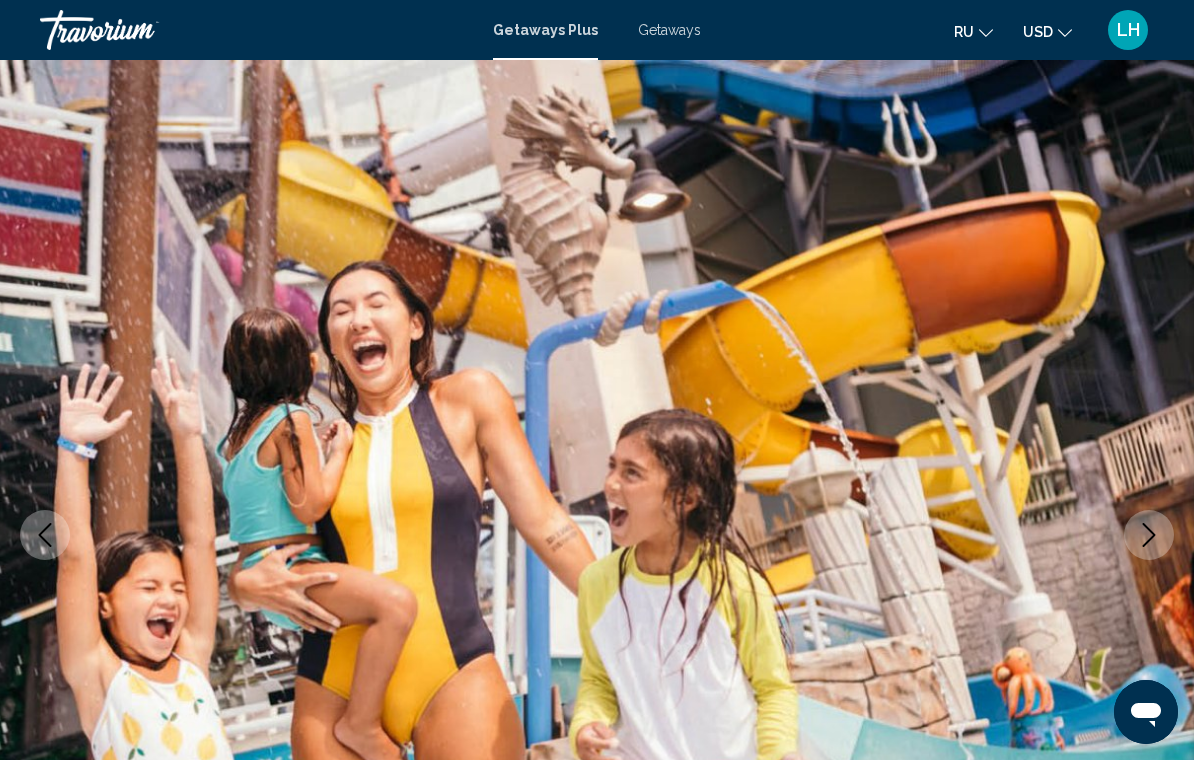 click 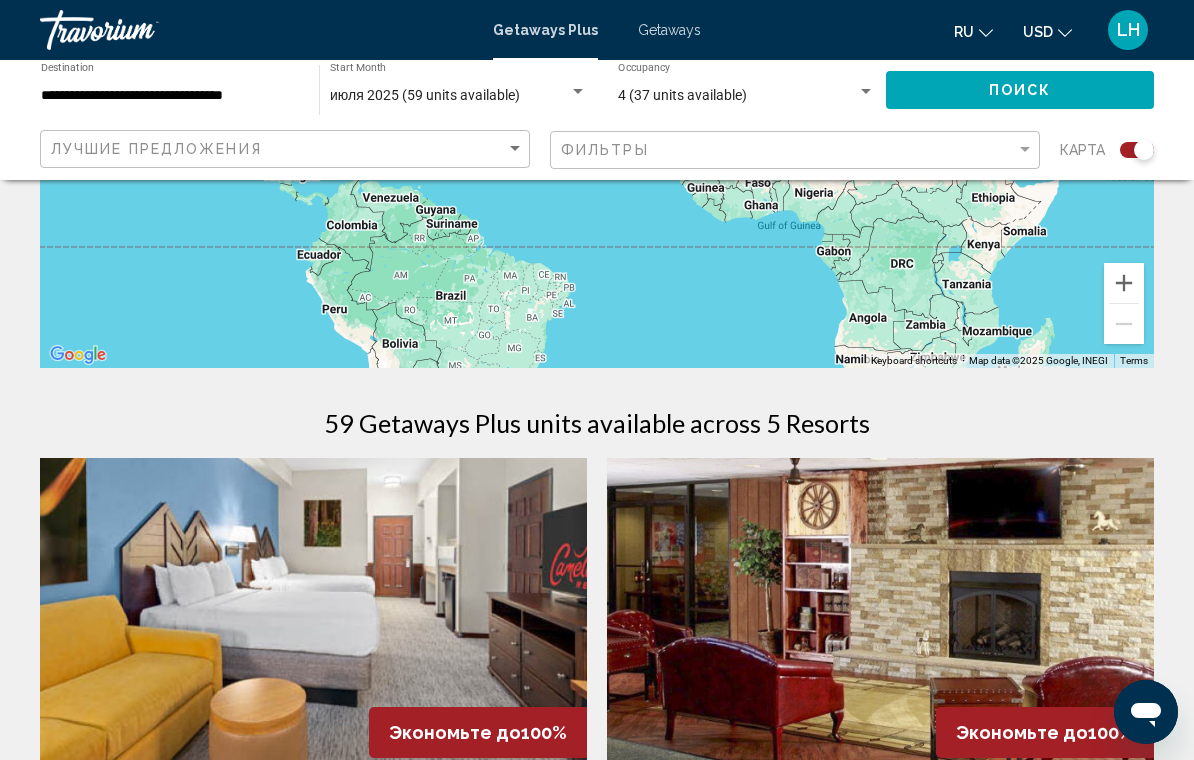 scroll, scrollTop: 429, scrollLeft: 0, axis: vertical 